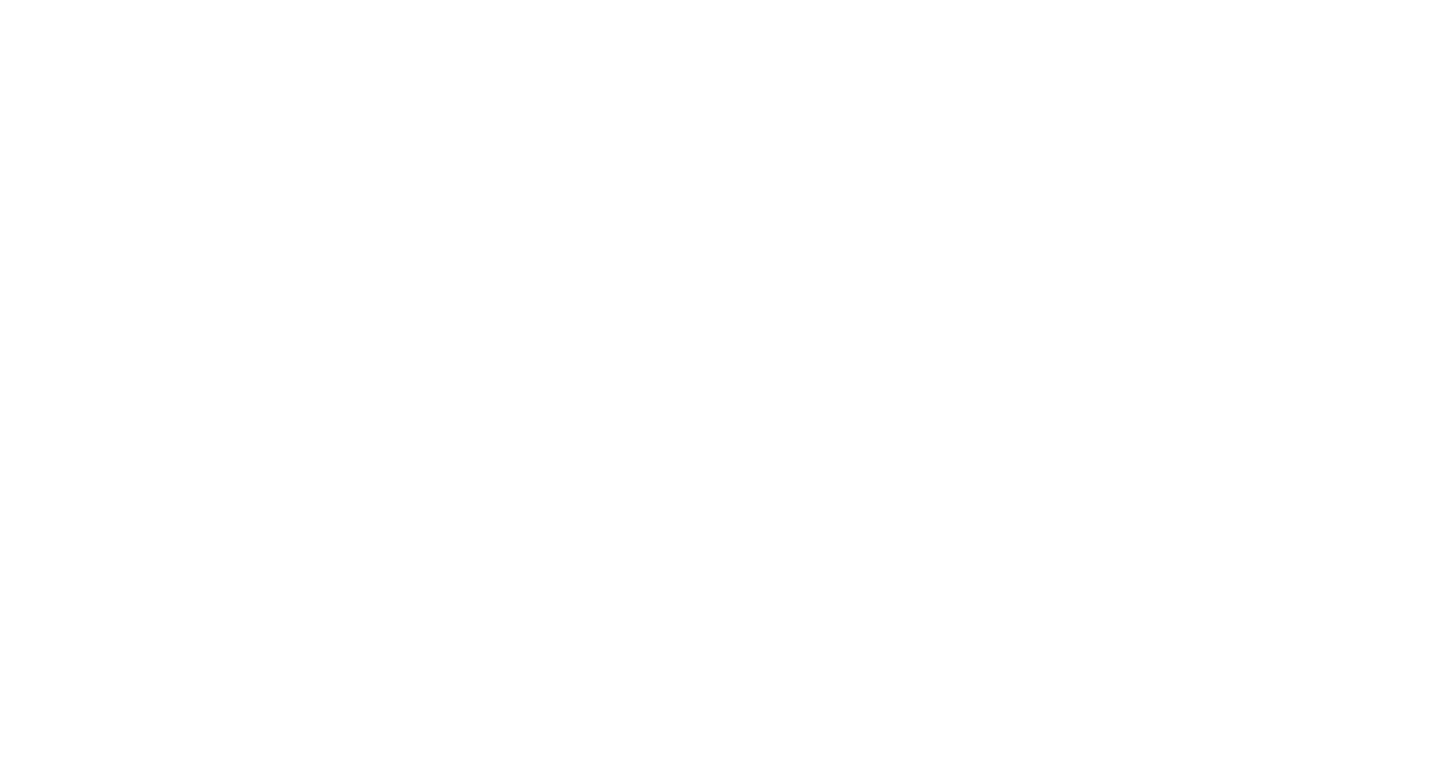 scroll, scrollTop: 0, scrollLeft: 0, axis: both 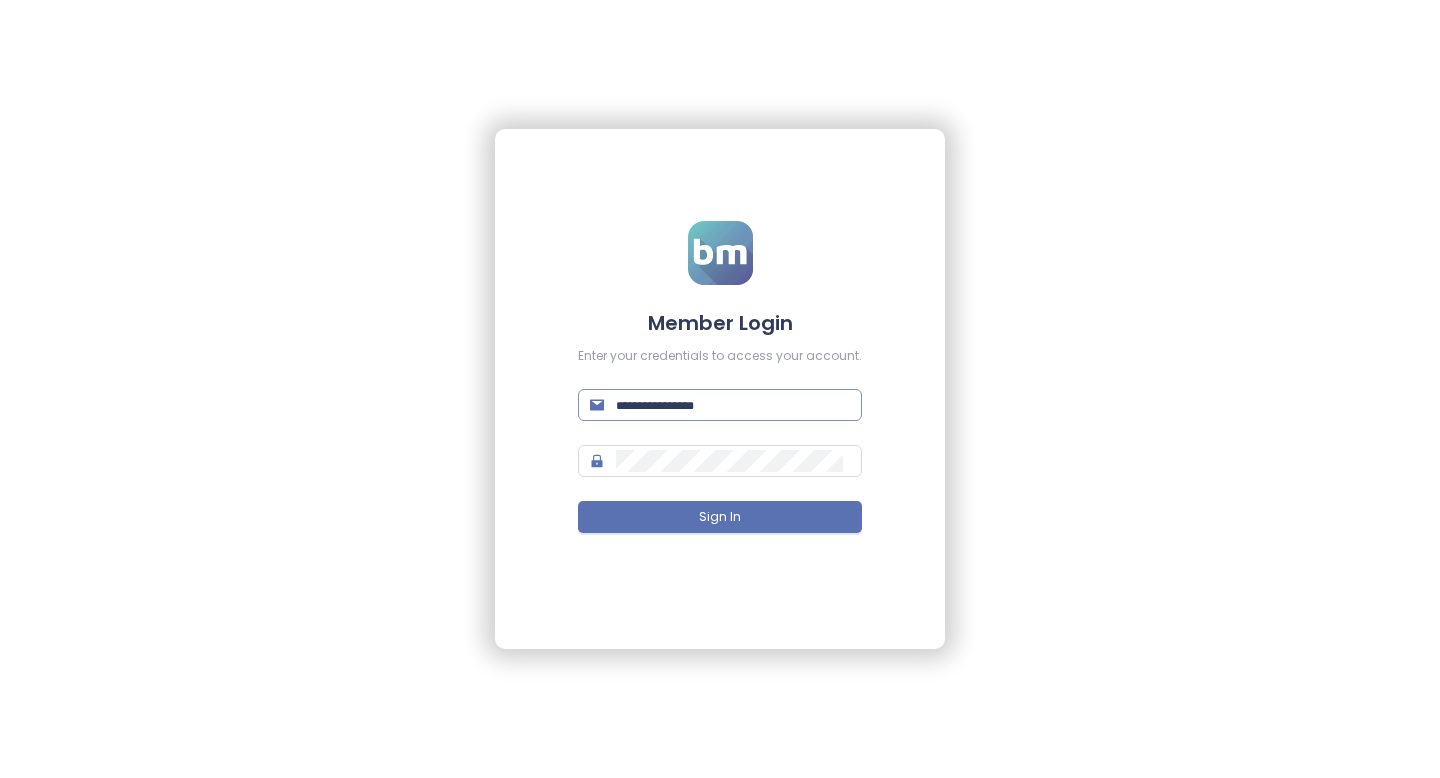 click at bounding box center (720, 405) 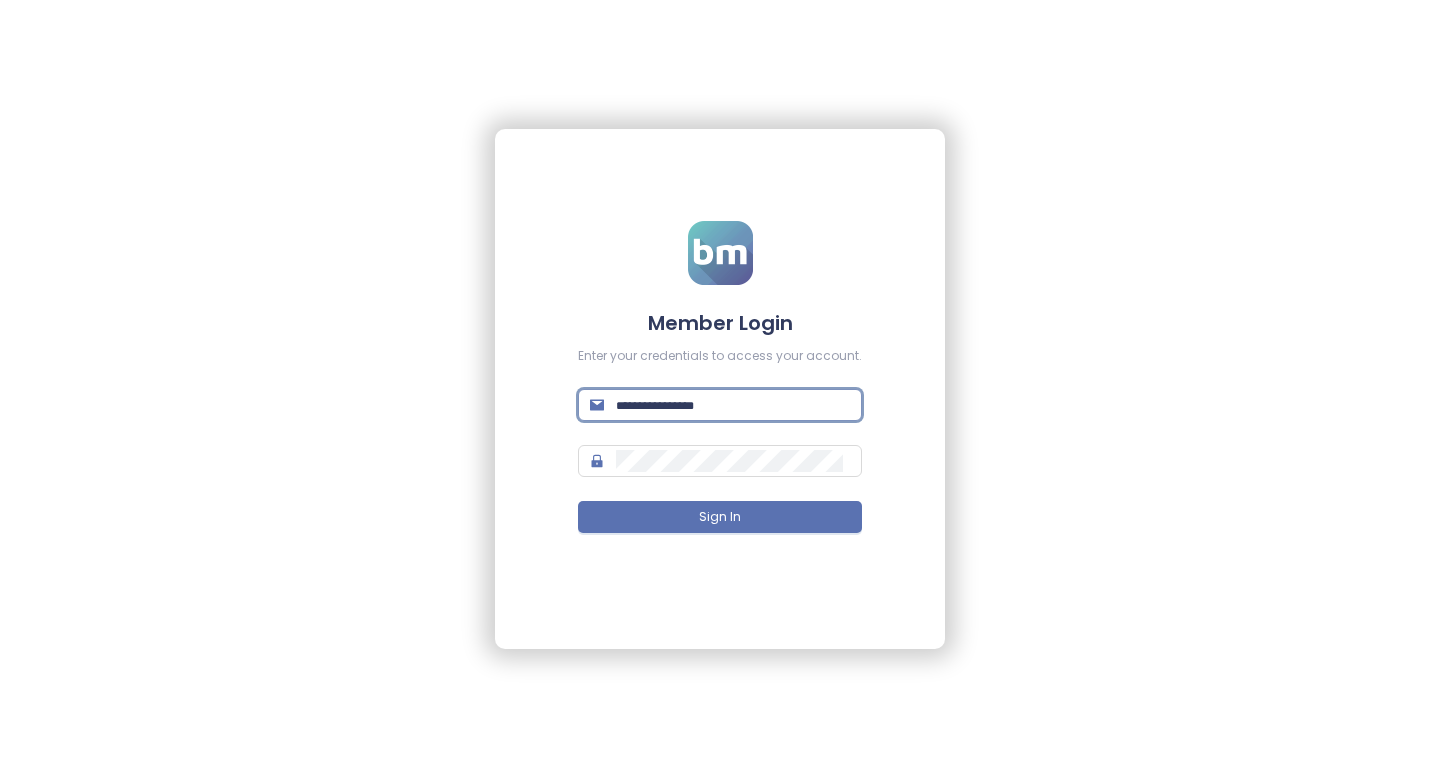 click at bounding box center [733, 405] 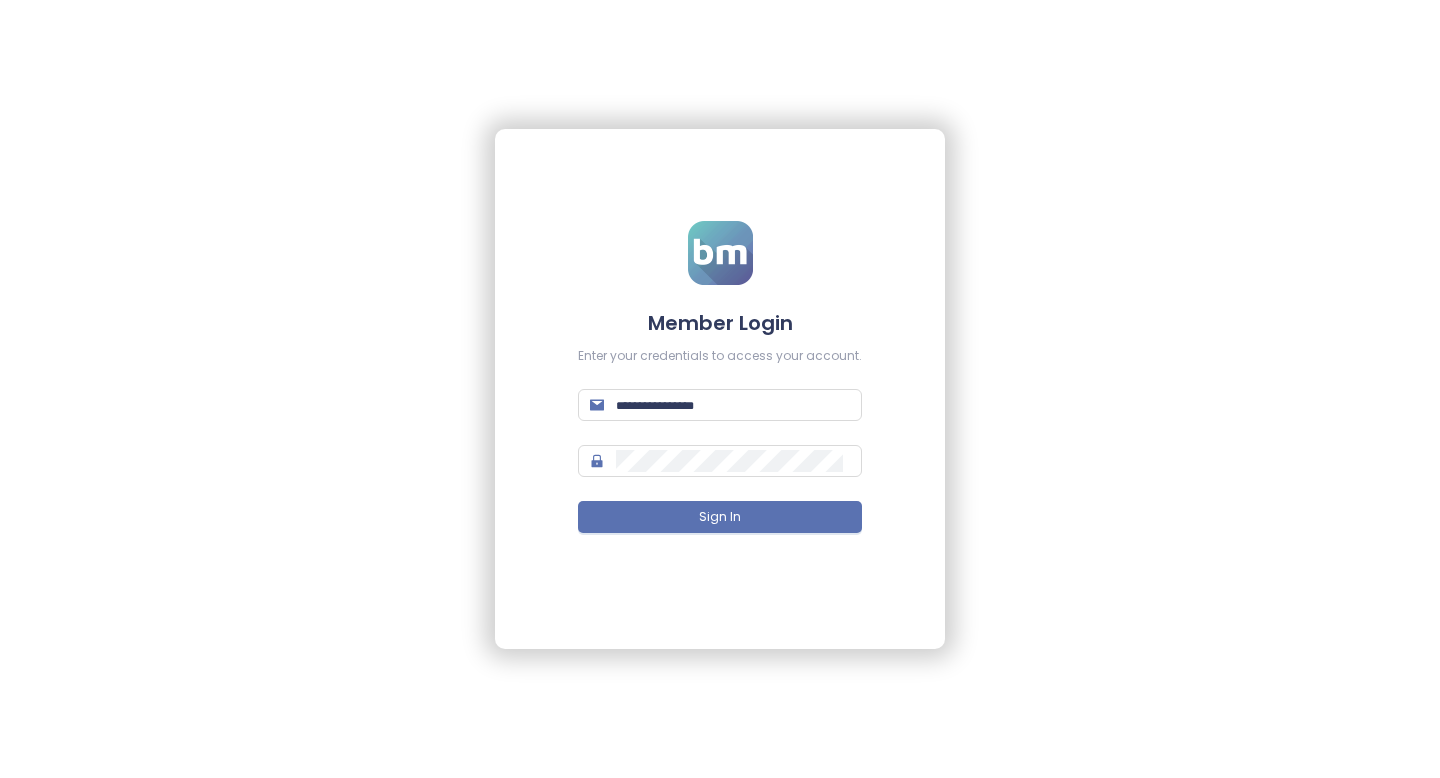 type on "**********" 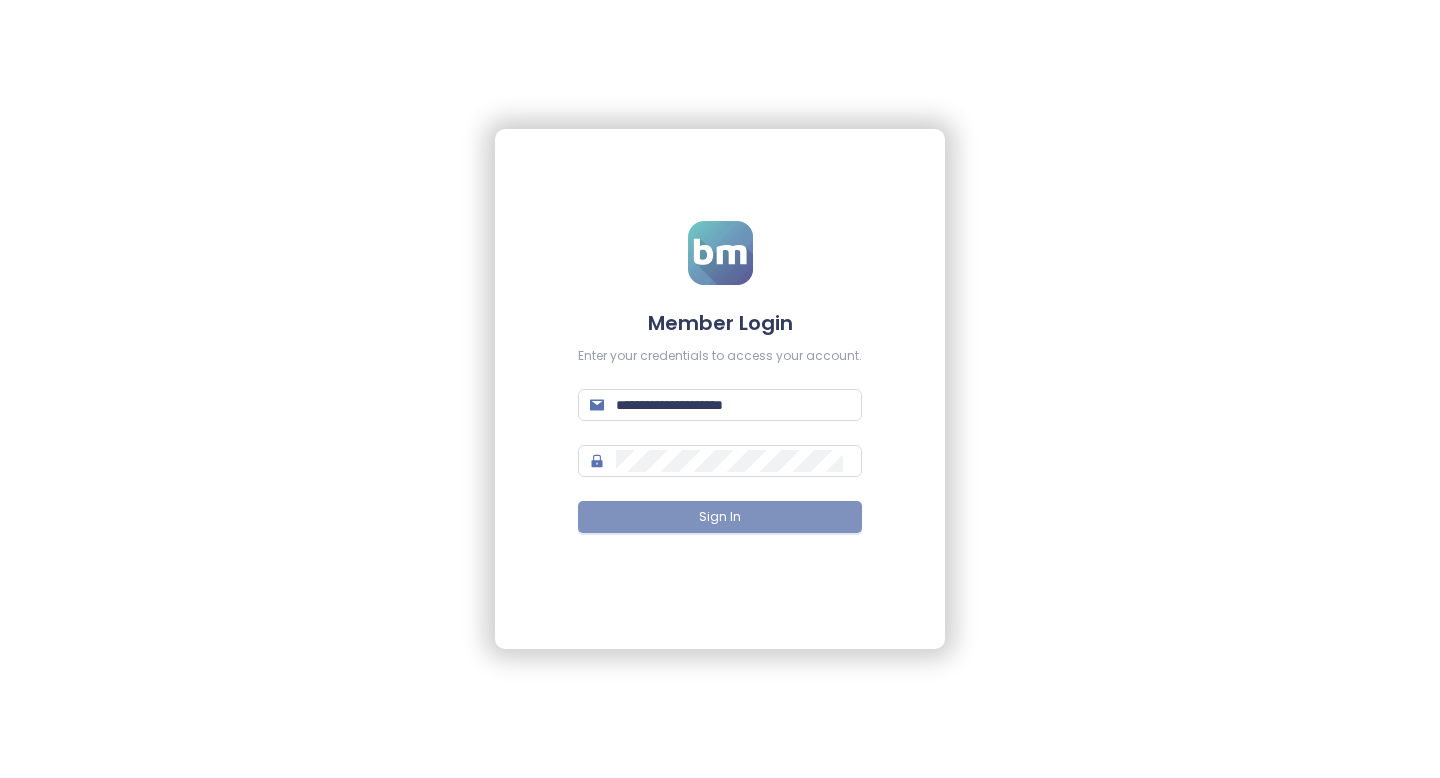 click on "Sign In" at bounding box center [720, 517] 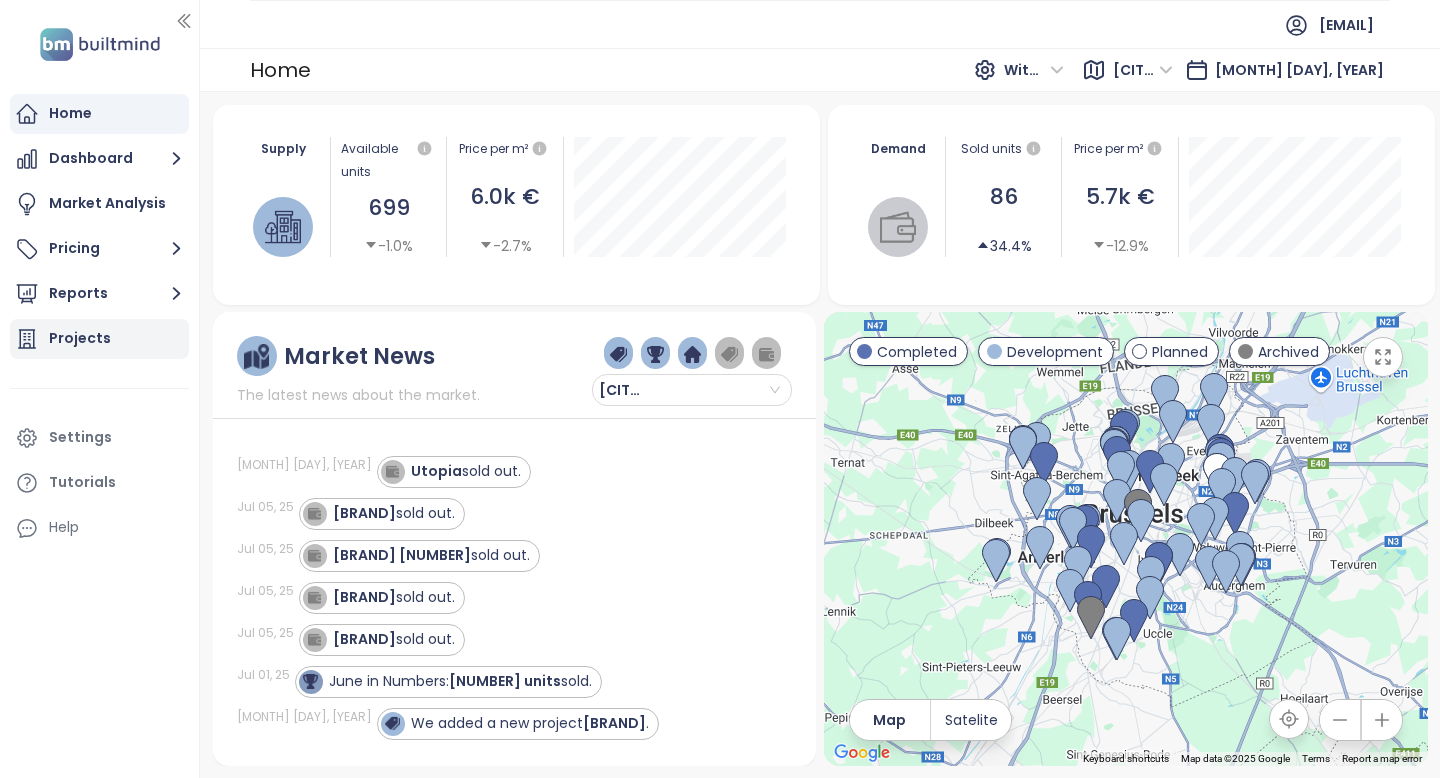 click on "Projects" at bounding box center (99, 339) 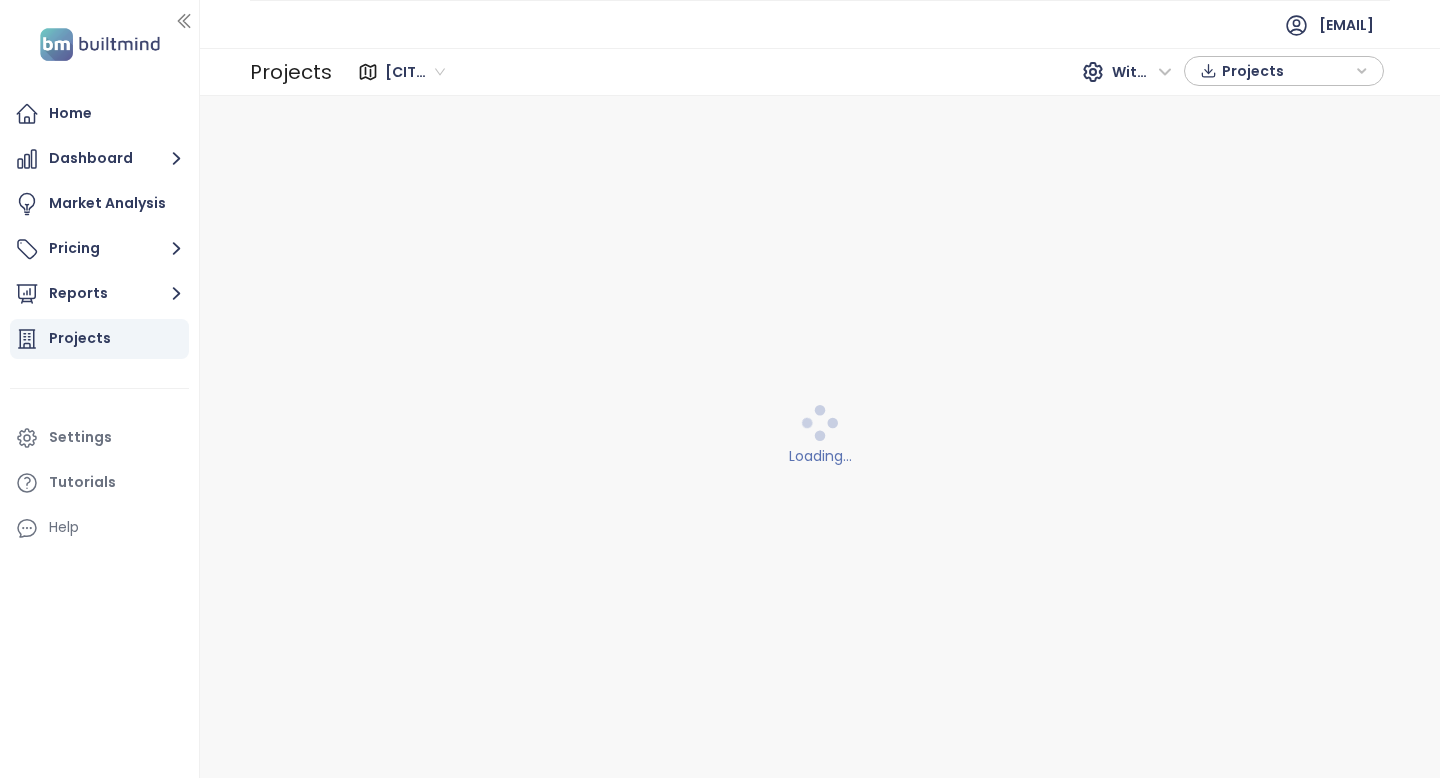 click on "Projects" at bounding box center (1286, 71) 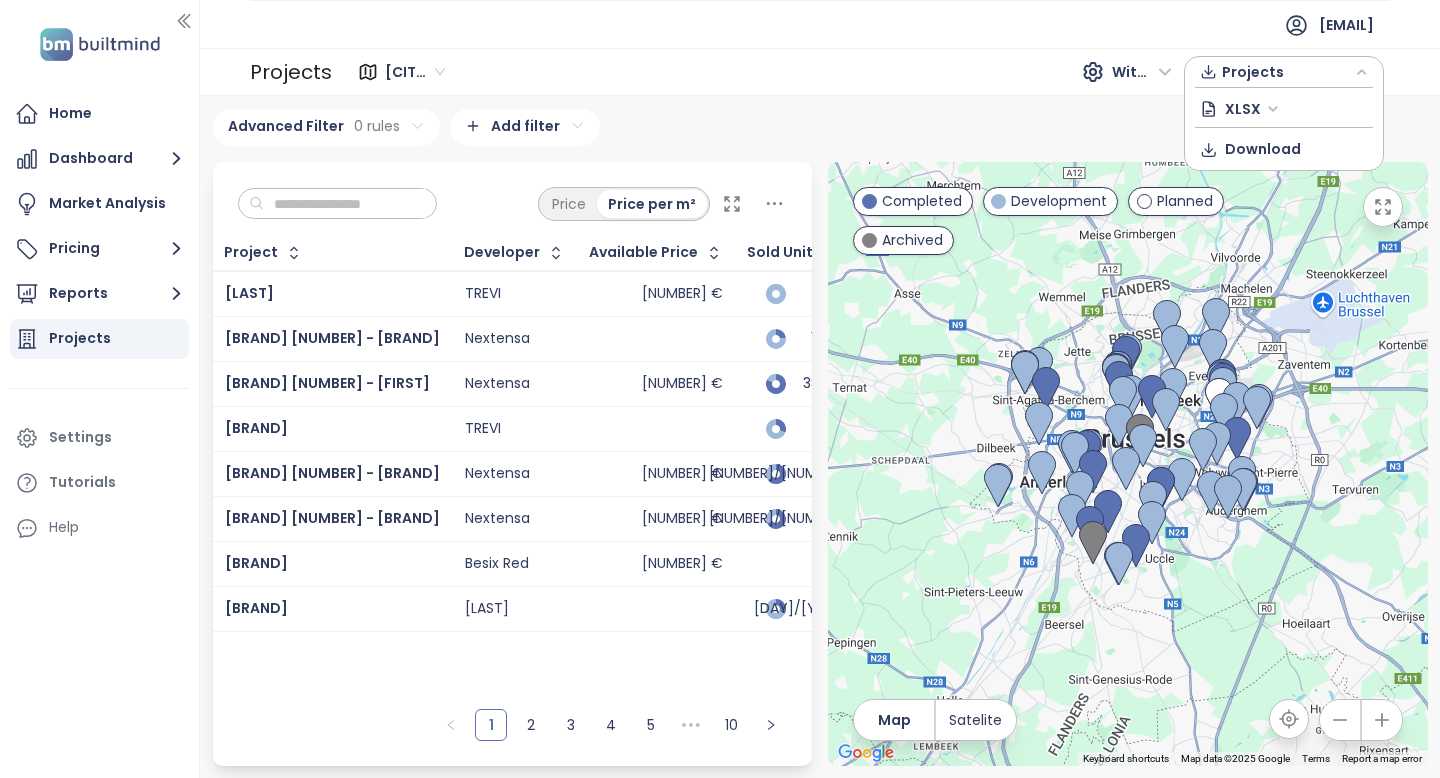 click on "XLSX" at bounding box center (1252, 109) 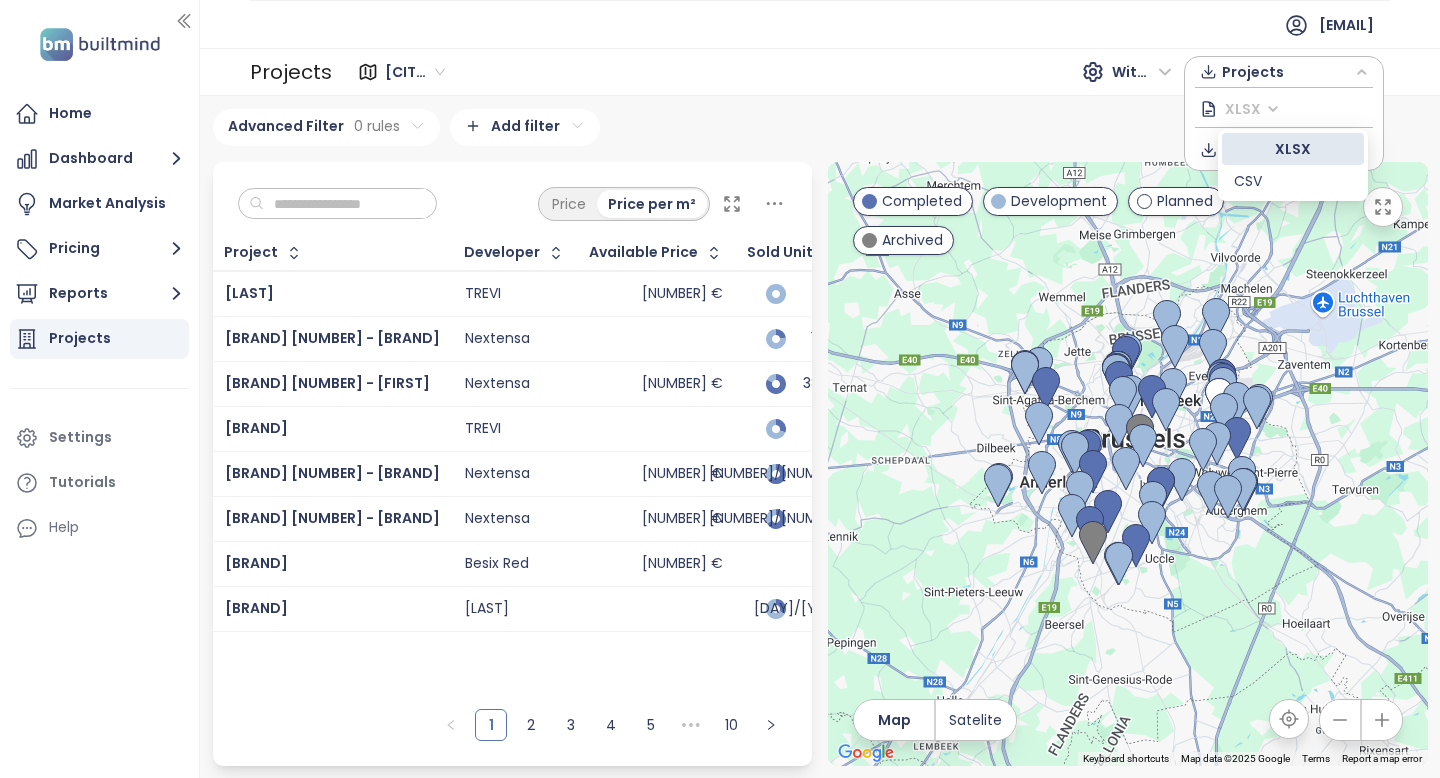 click on "XLSX" at bounding box center [1252, 109] 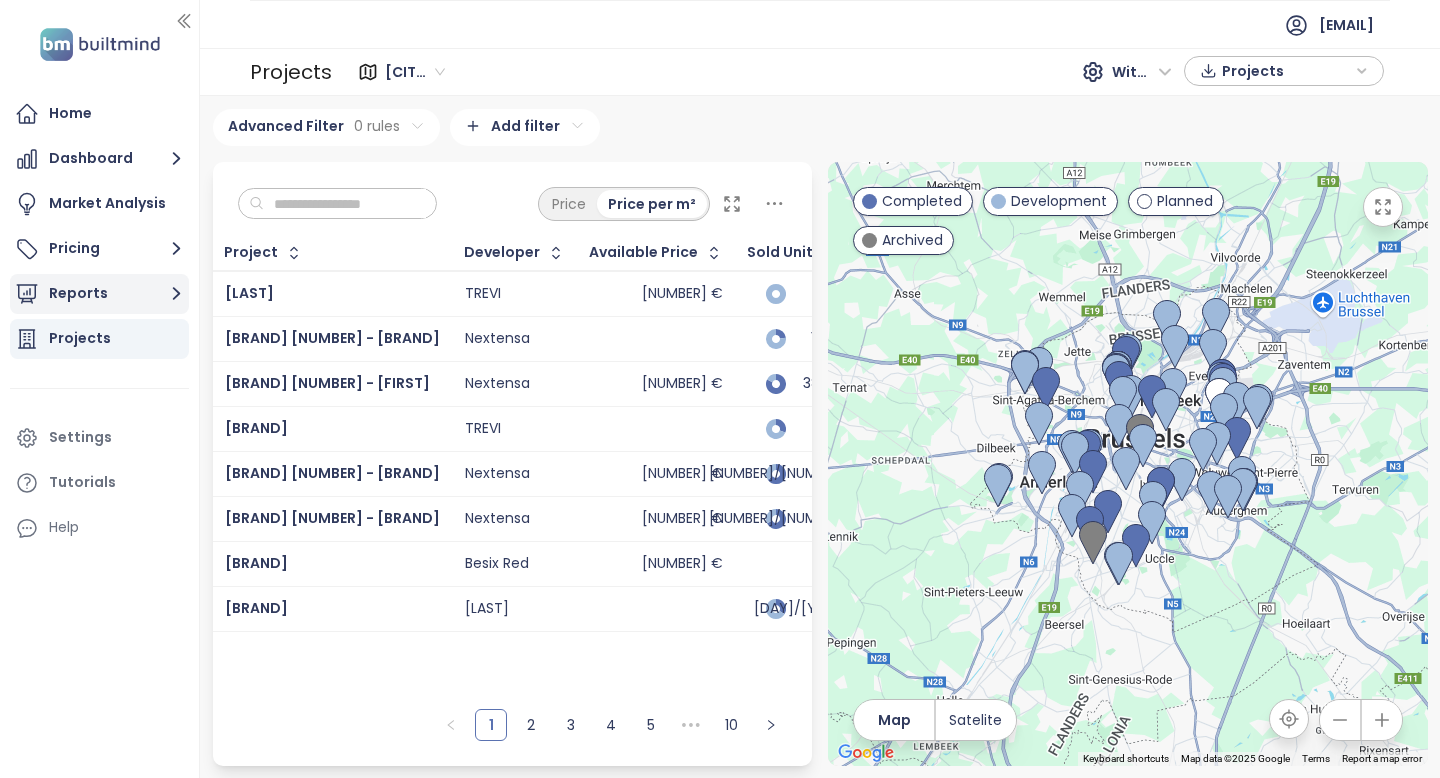 click on "Reports" at bounding box center [99, 294] 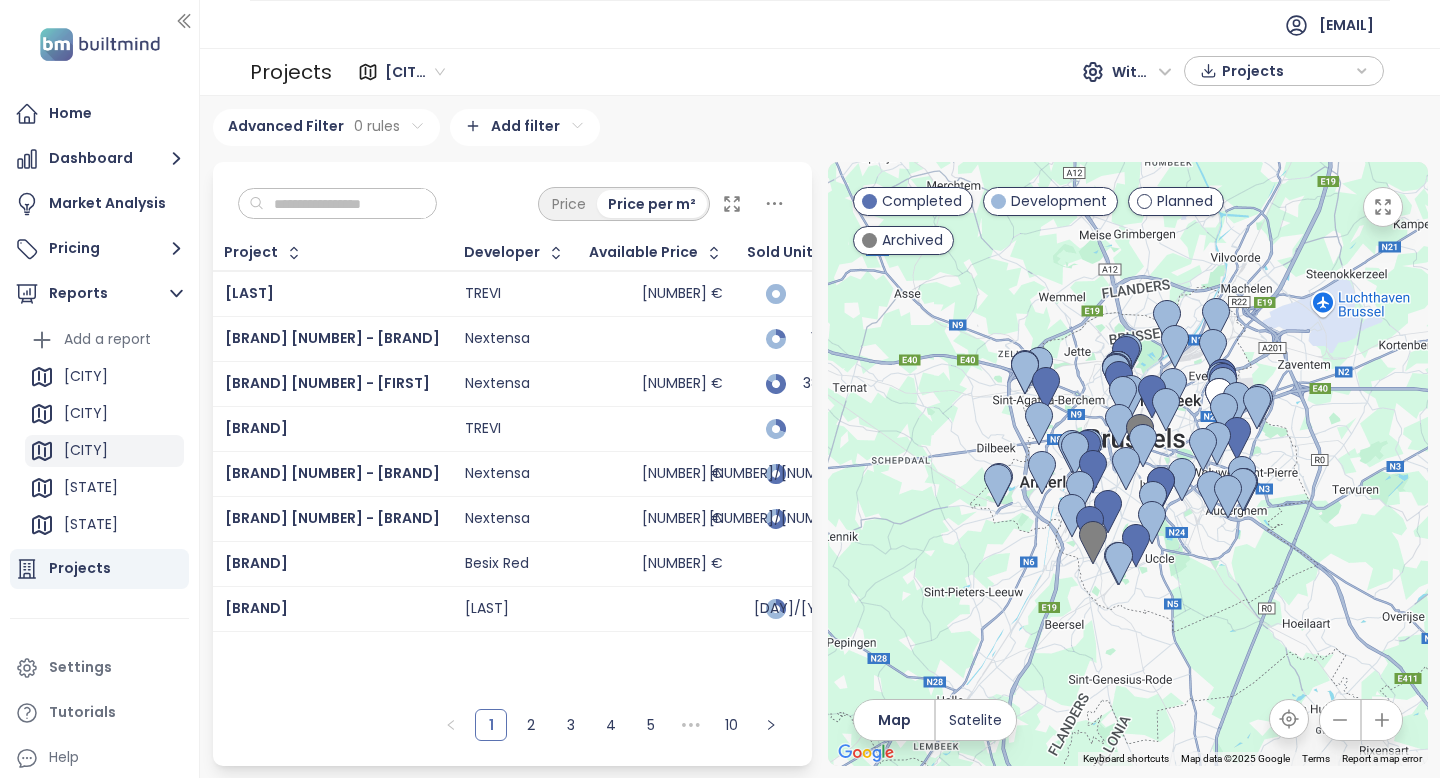 click on "[CITY]" at bounding box center (104, 451) 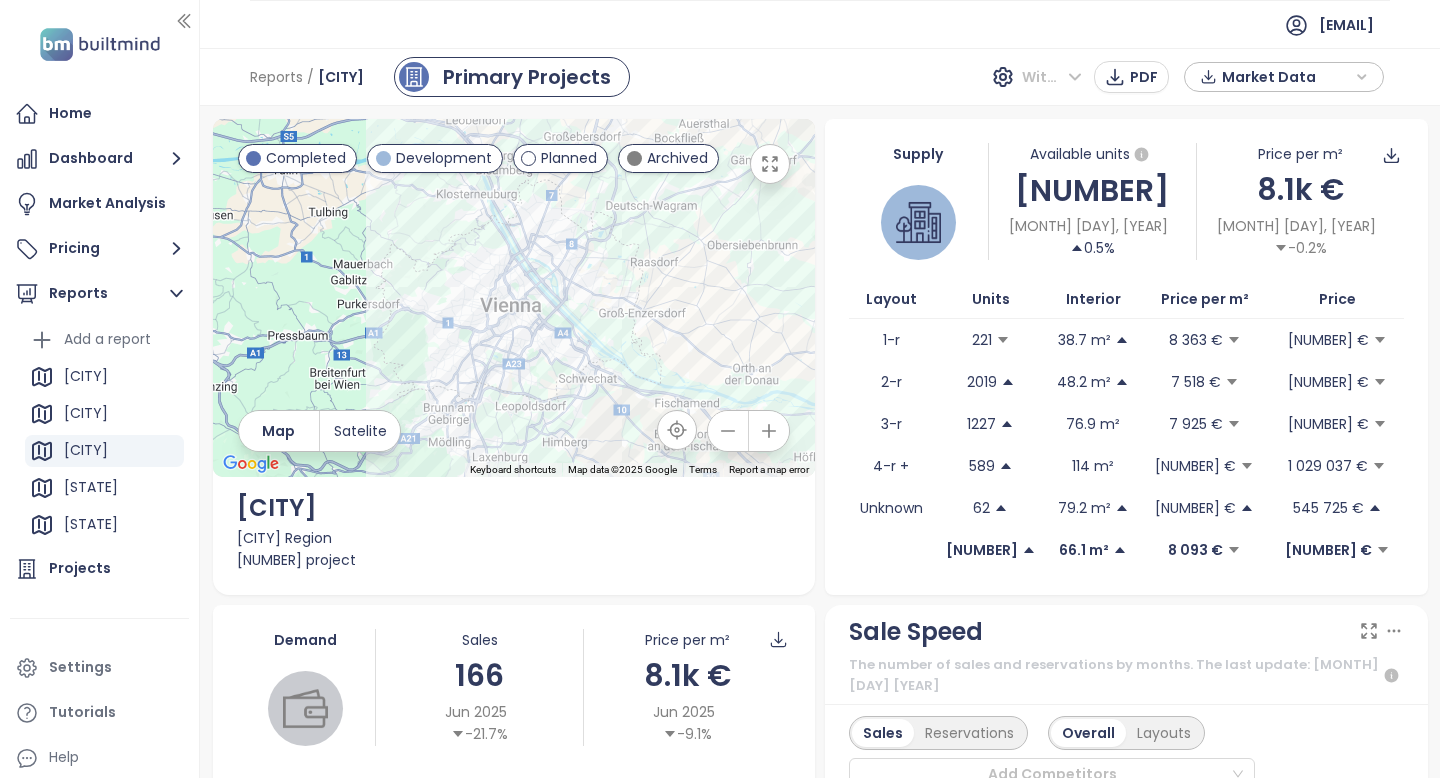 click on "With VAT" at bounding box center (1052, 77) 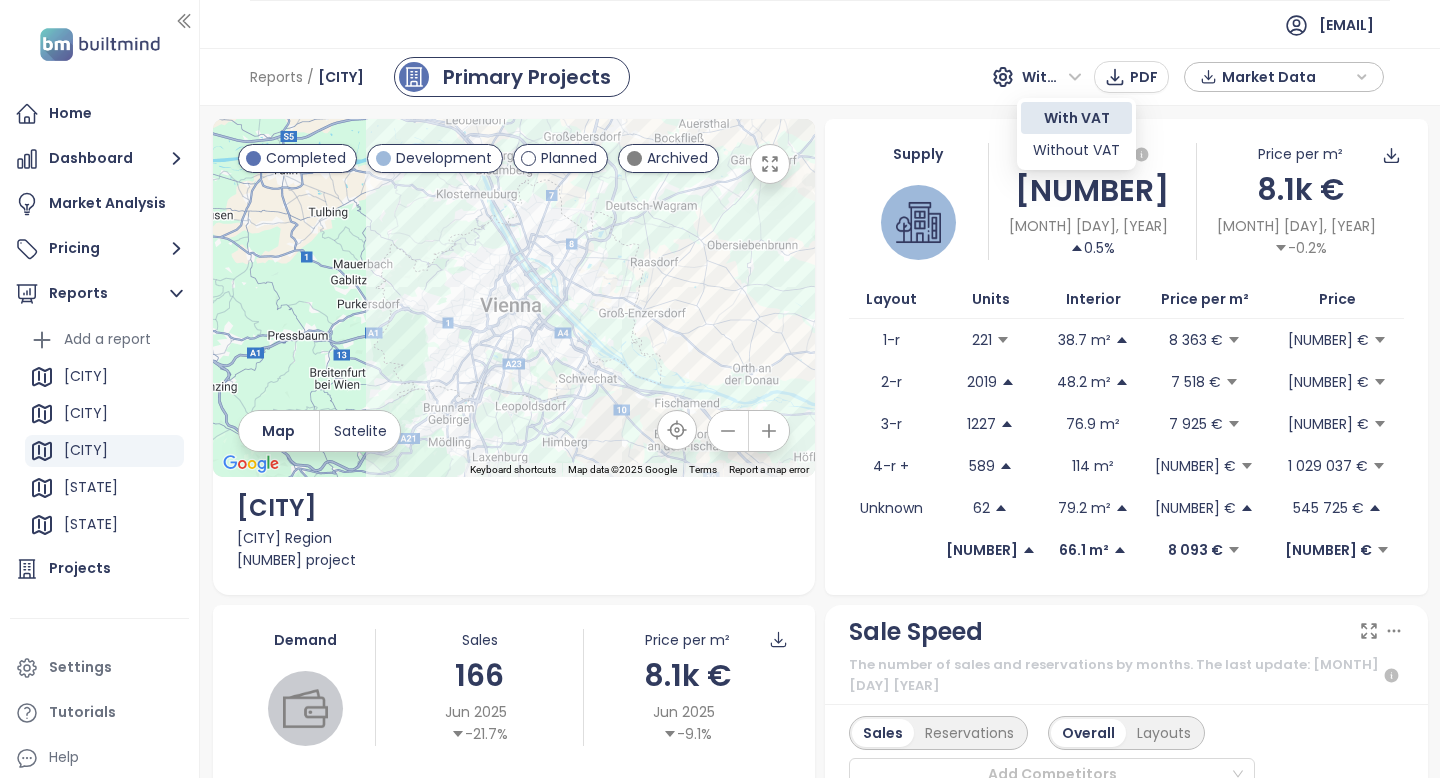 click on "Reports / [CITY] Primary Projects With VAT PDF Market Data" at bounding box center [820, 77] 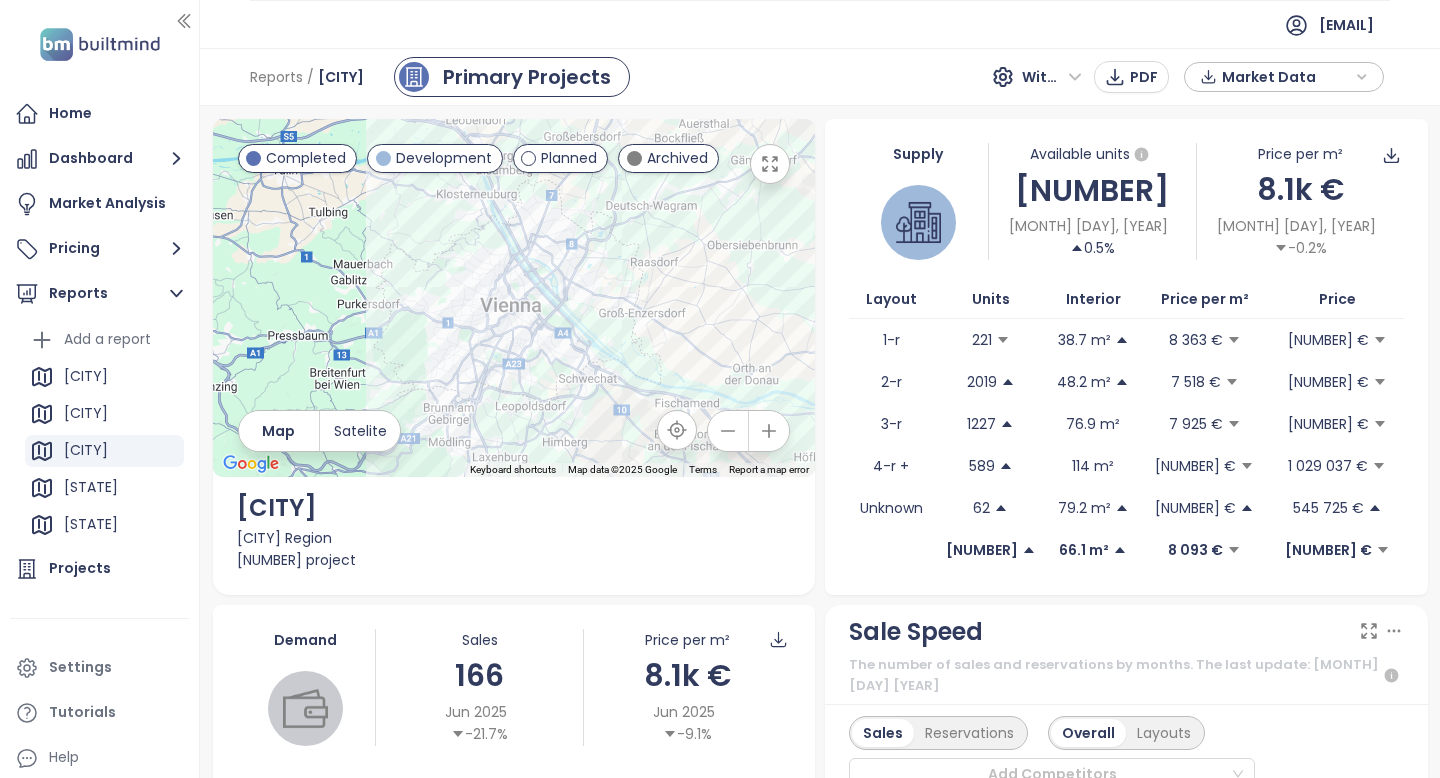 click on "Market Data" at bounding box center (1286, 77) 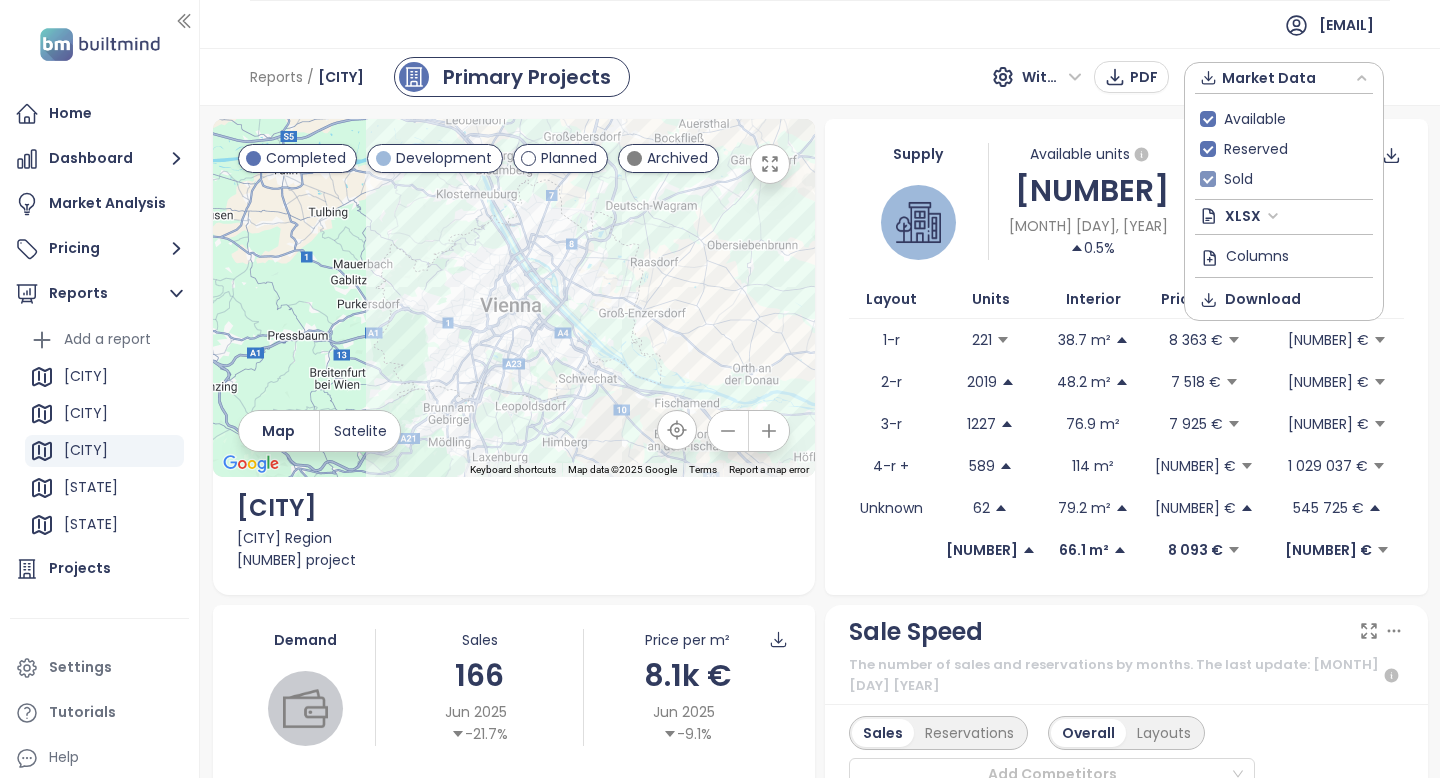 click on "Sold" at bounding box center (1238, 179) 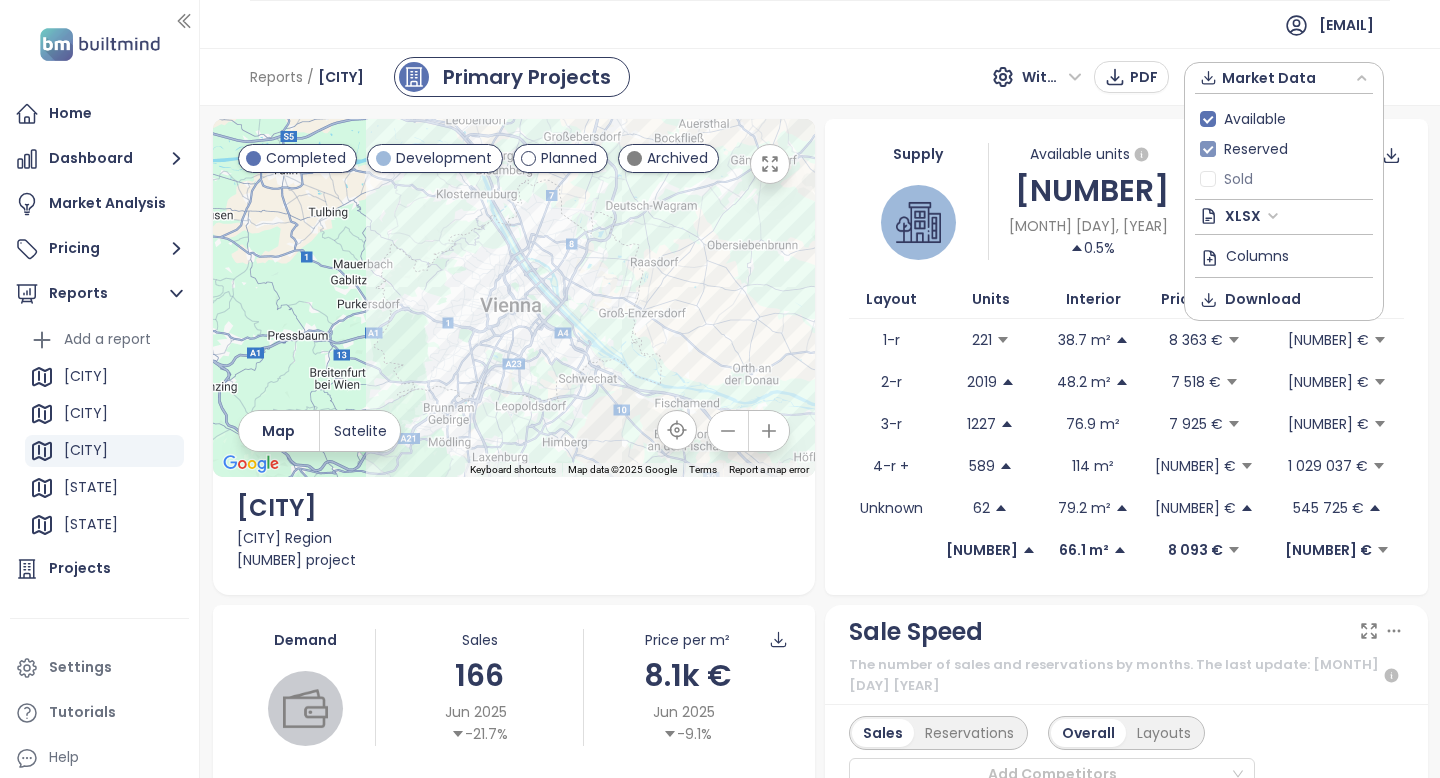 click on "Reserved" at bounding box center (1256, 149) 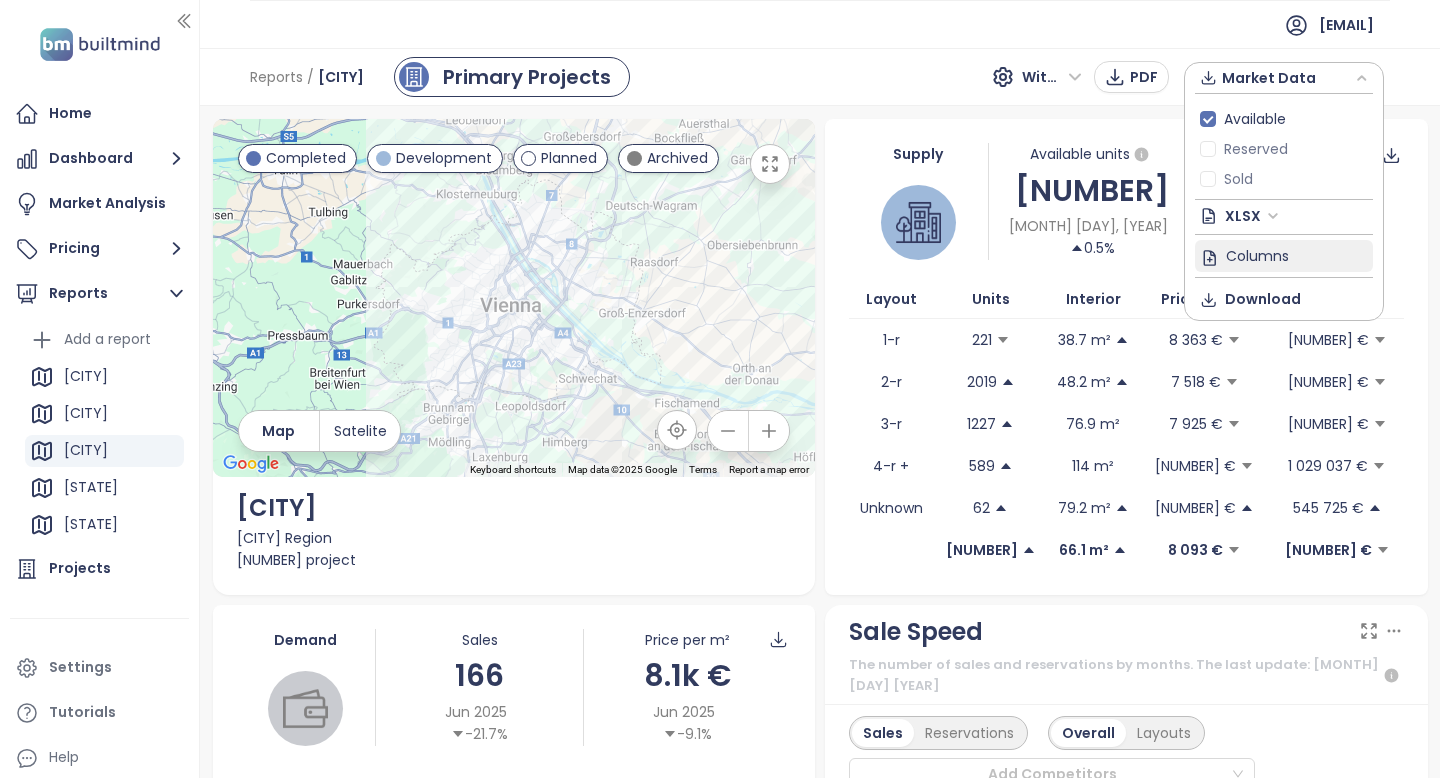 click on "Columns" at bounding box center [1257, 255] 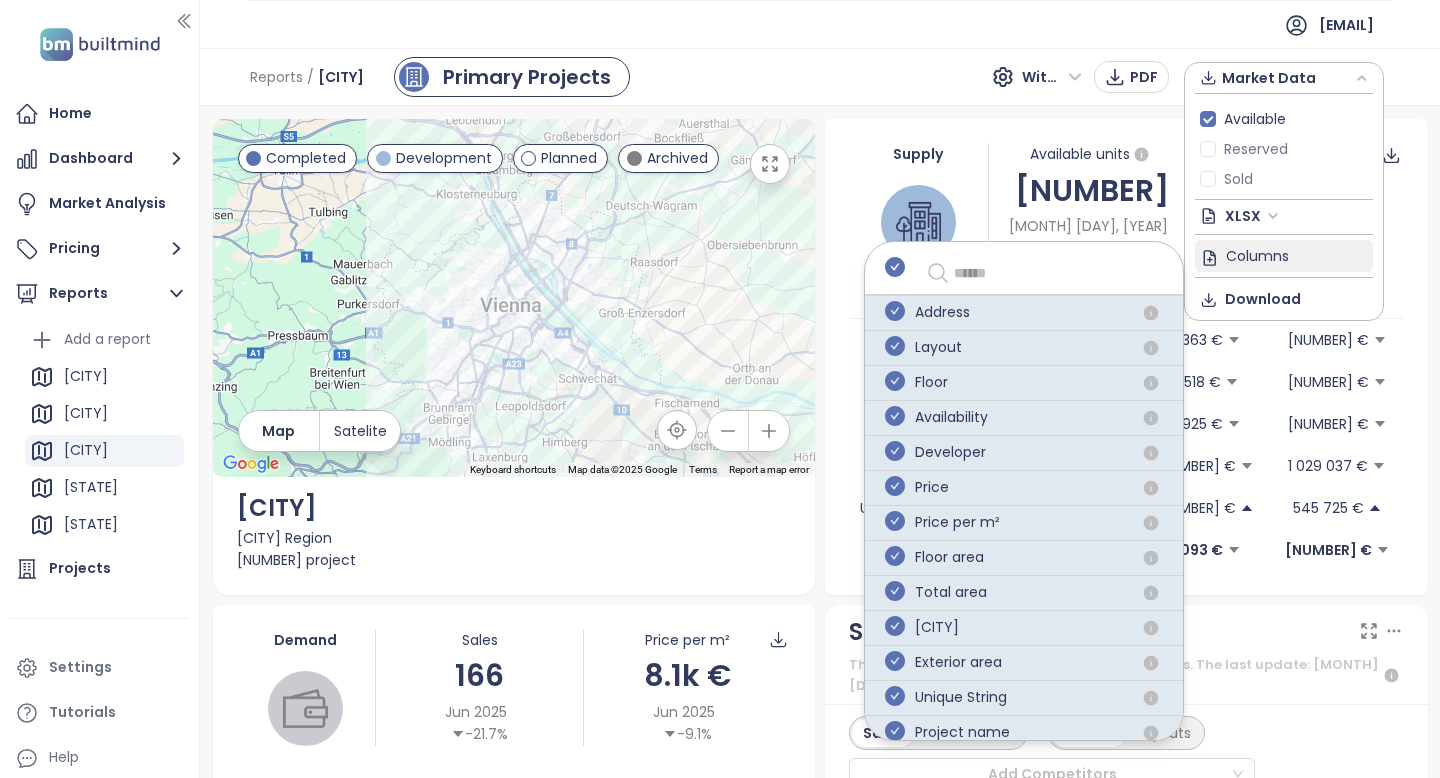 click 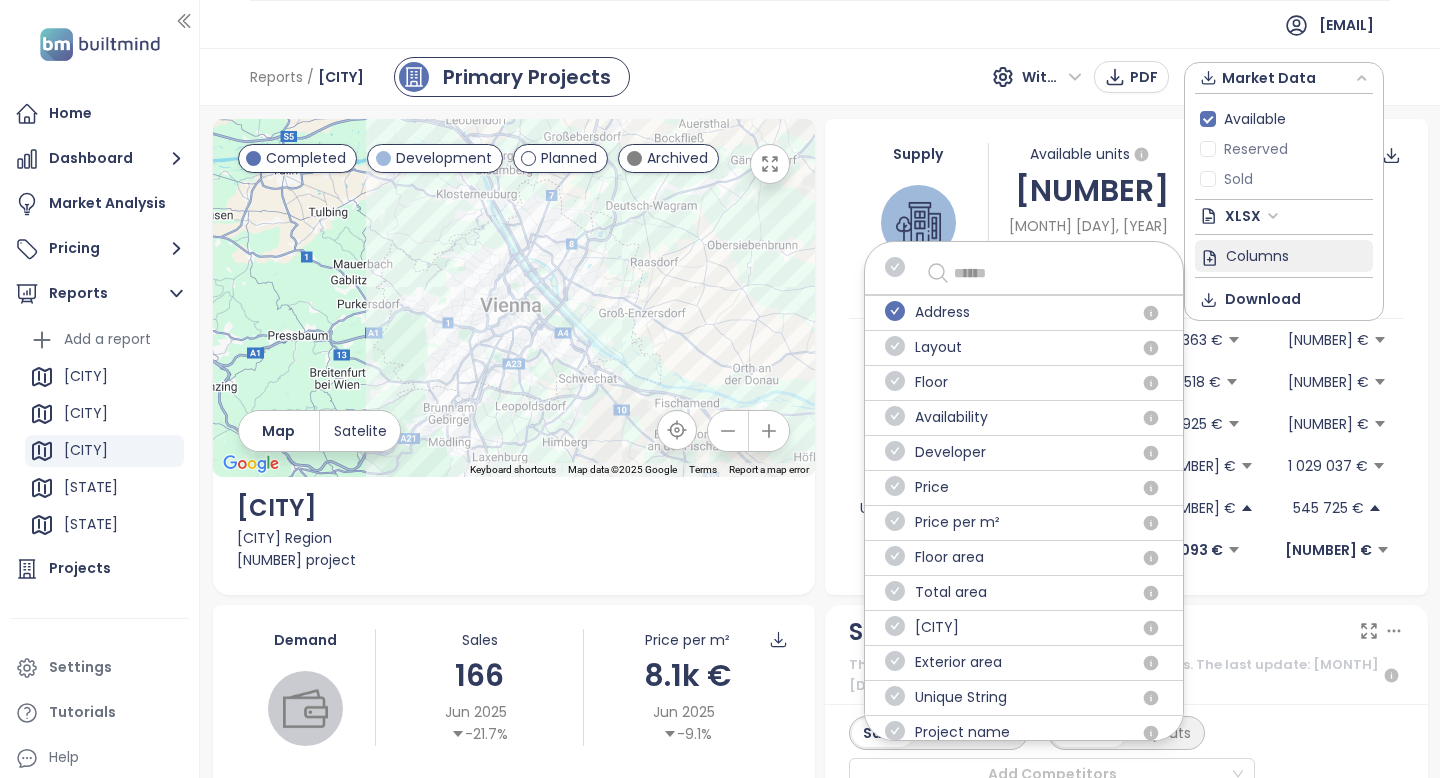 click 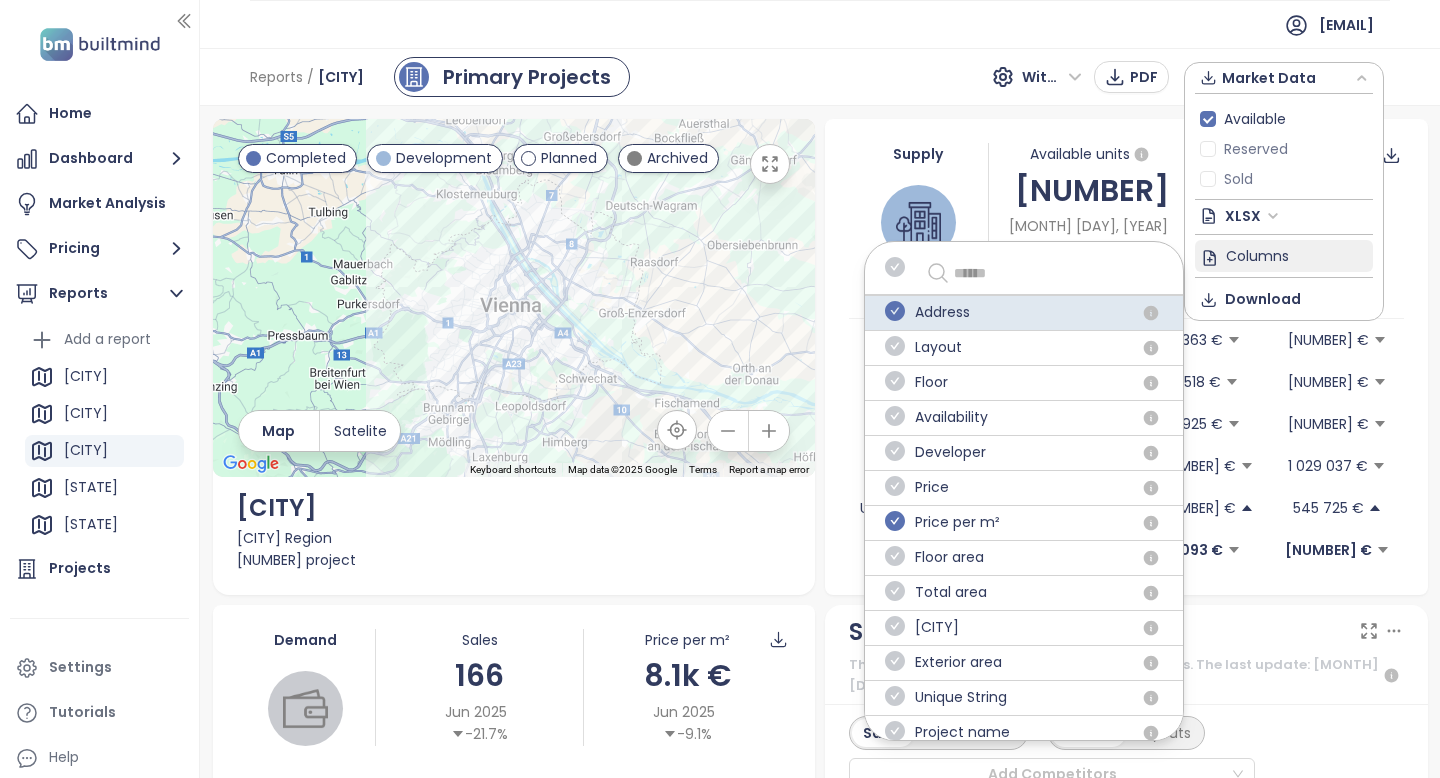 click 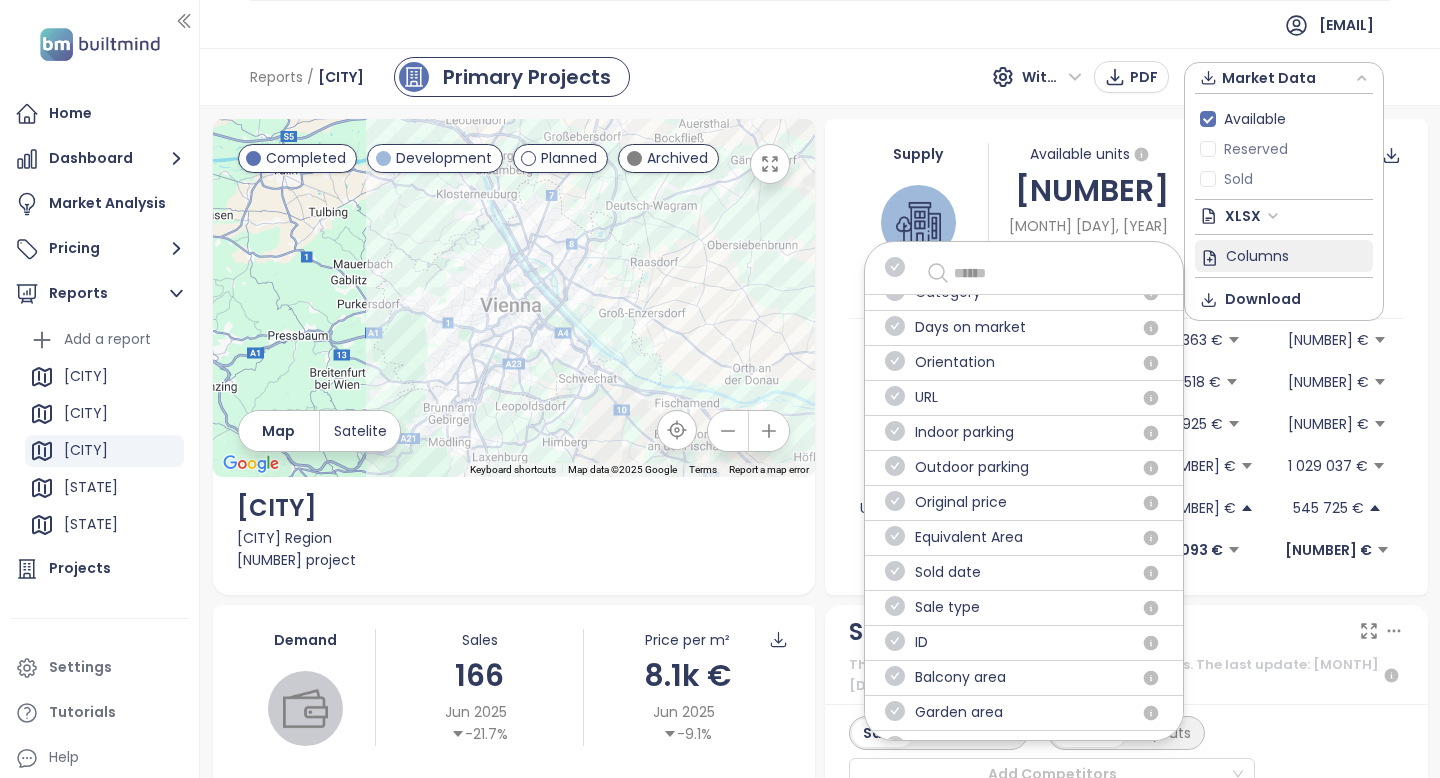 scroll, scrollTop: 546, scrollLeft: 0, axis: vertical 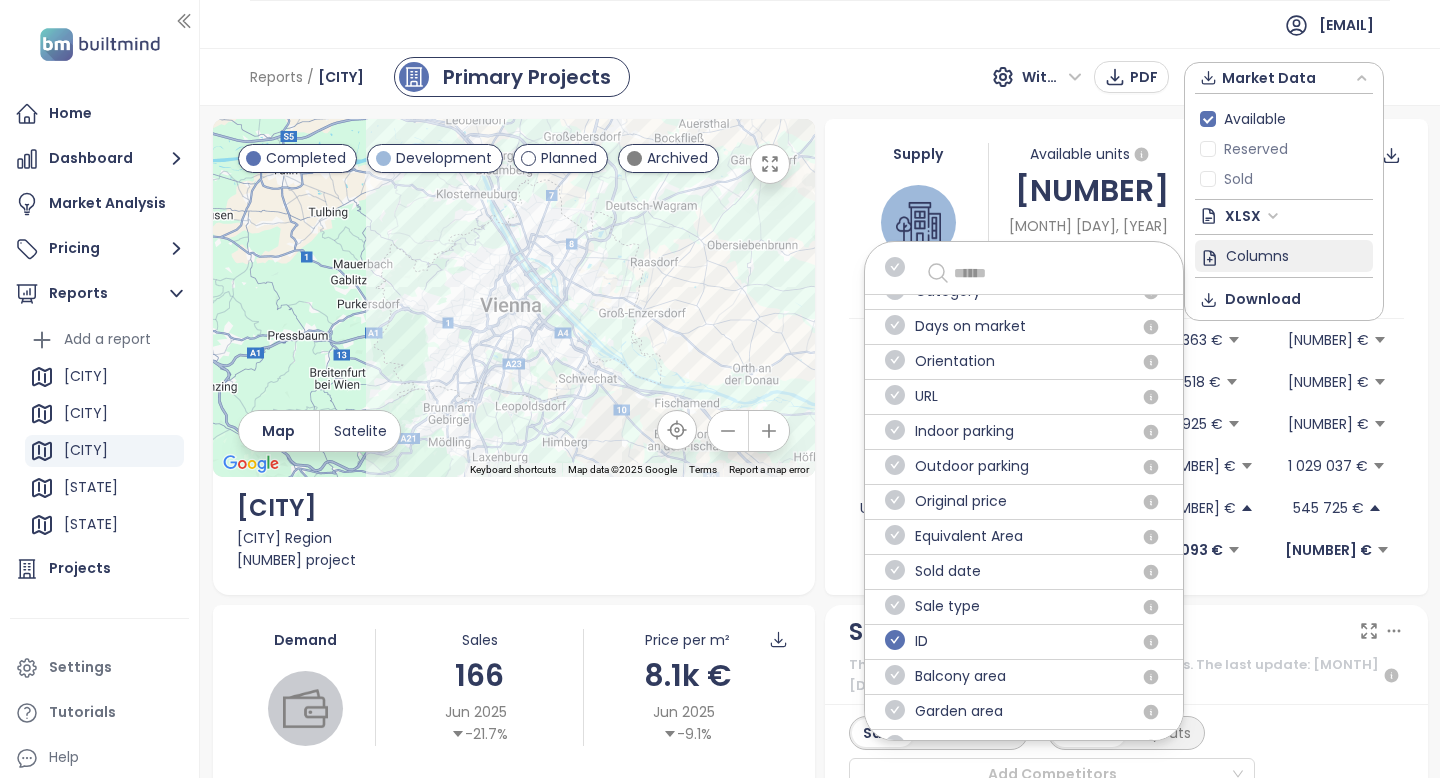 click 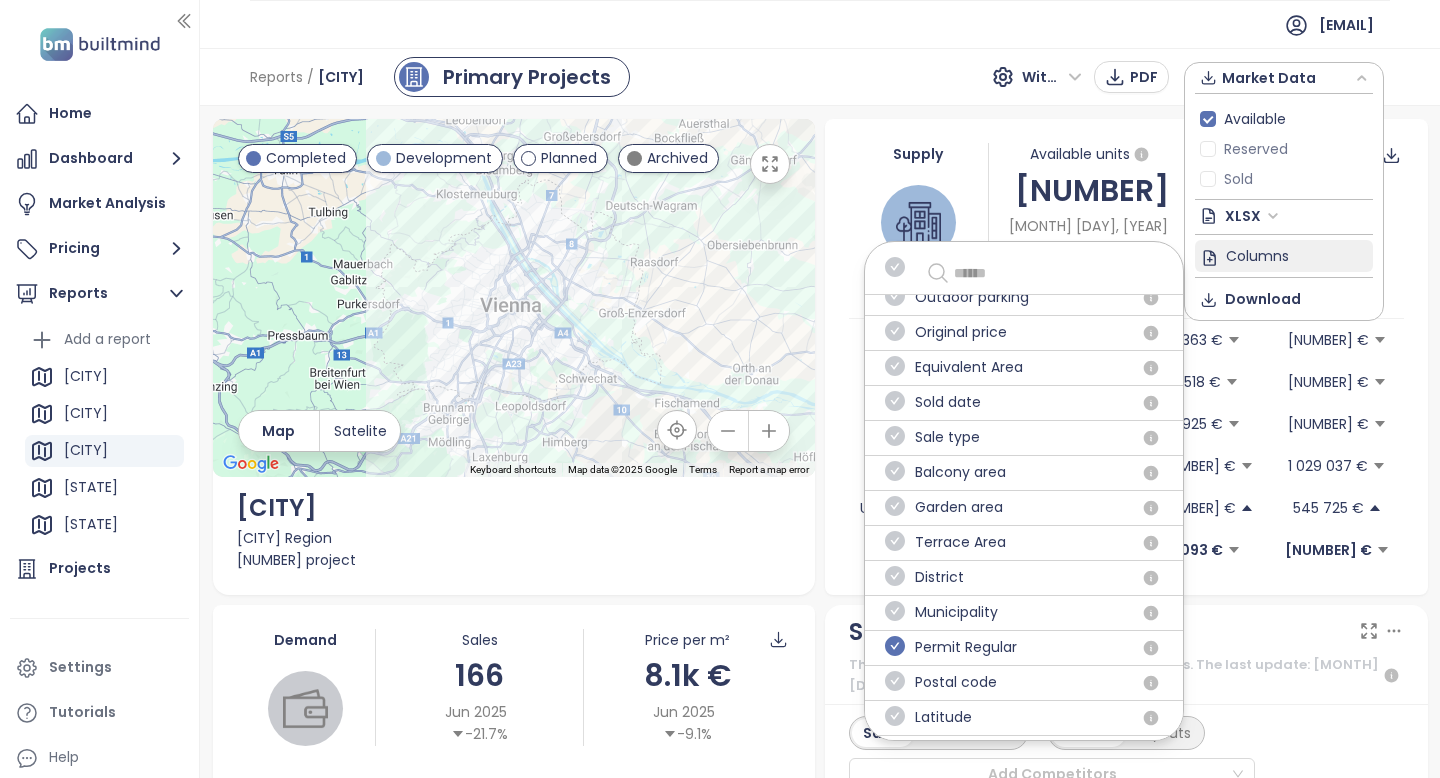 scroll, scrollTop: 770, scrollLeft: 0, axis: vertical 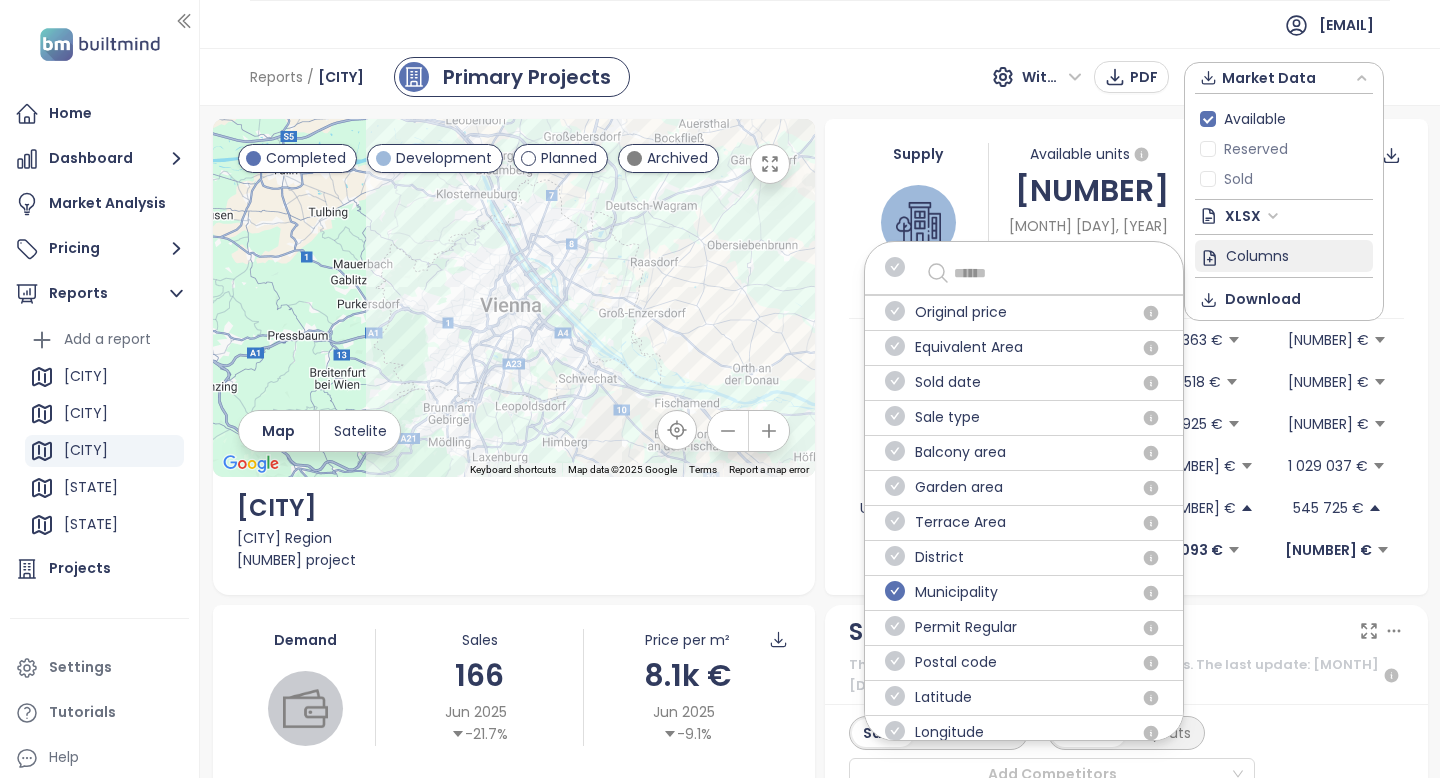 click 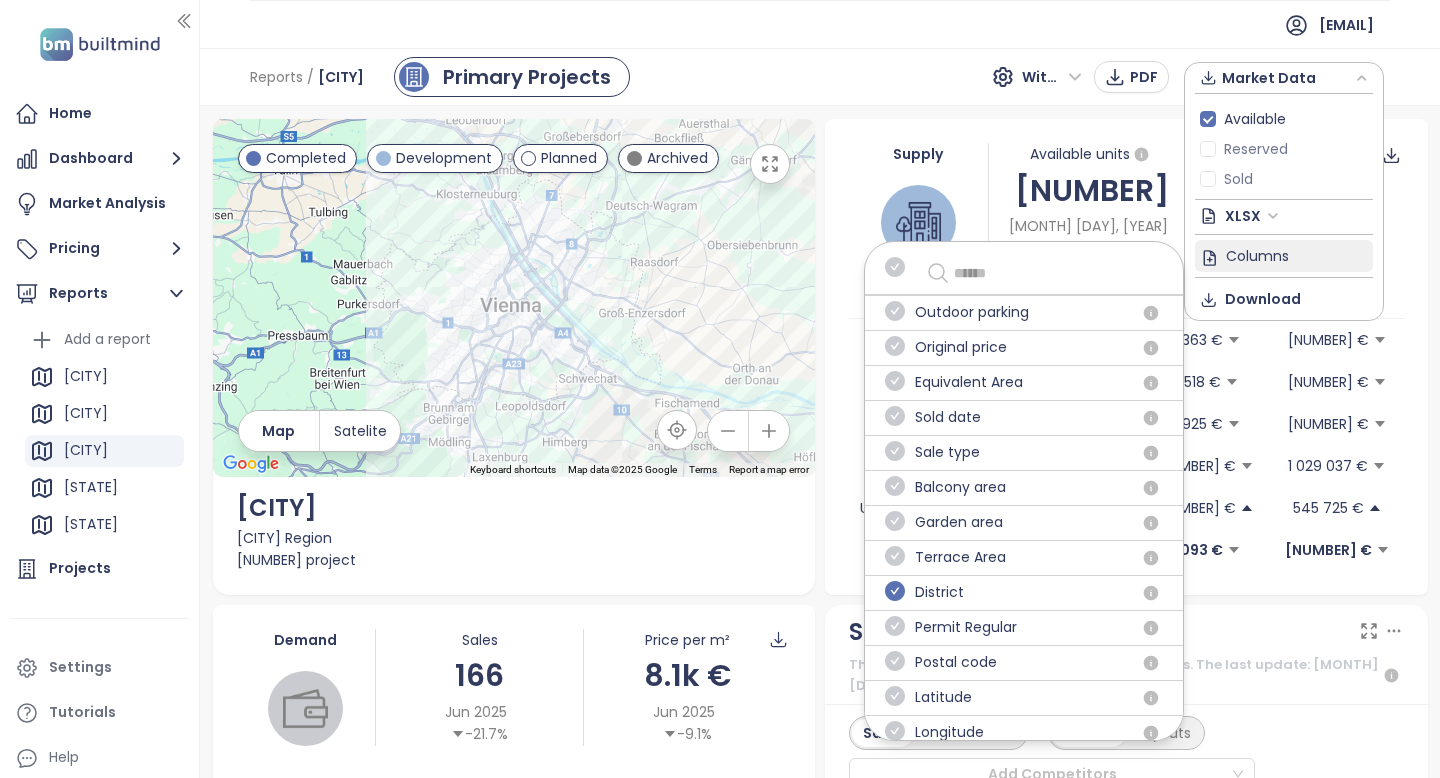 click 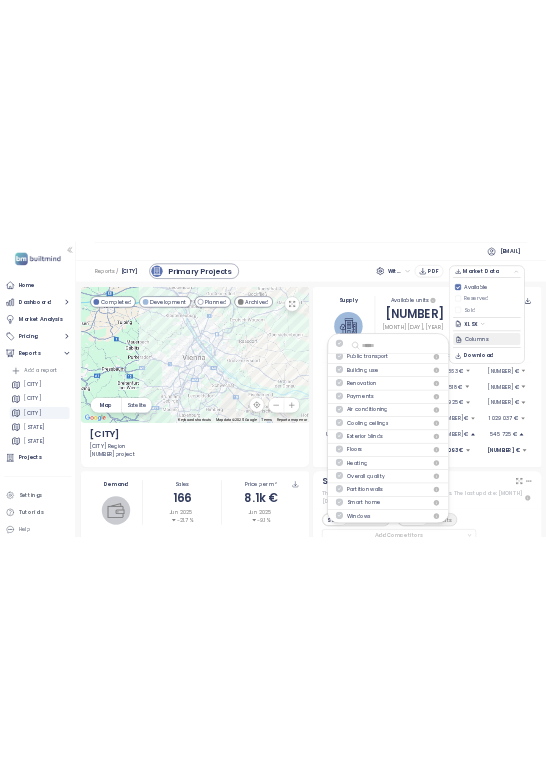 scroll, scrollTop: 0, scrollLeft: 0, axis: both 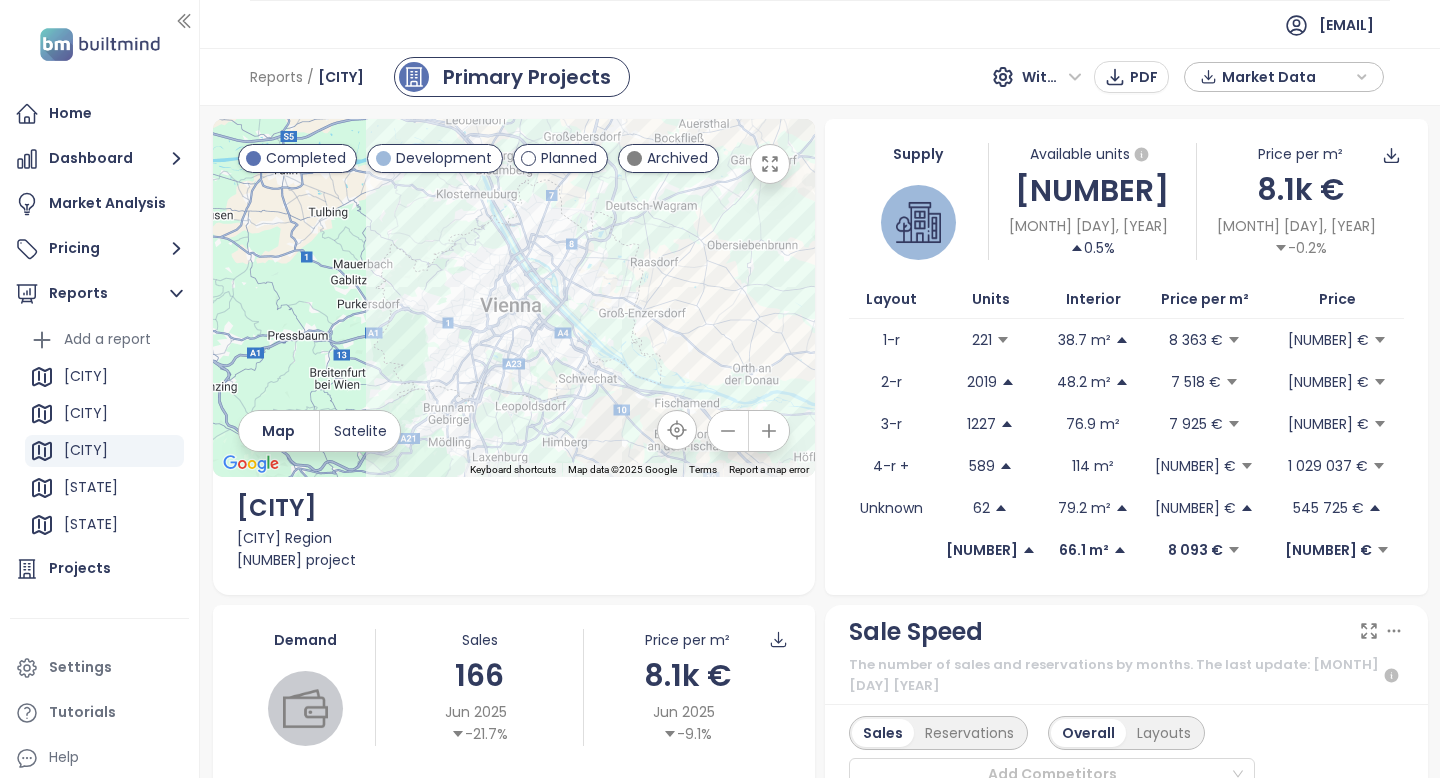 click on "Market Data" at bounding box center (1286, 77) 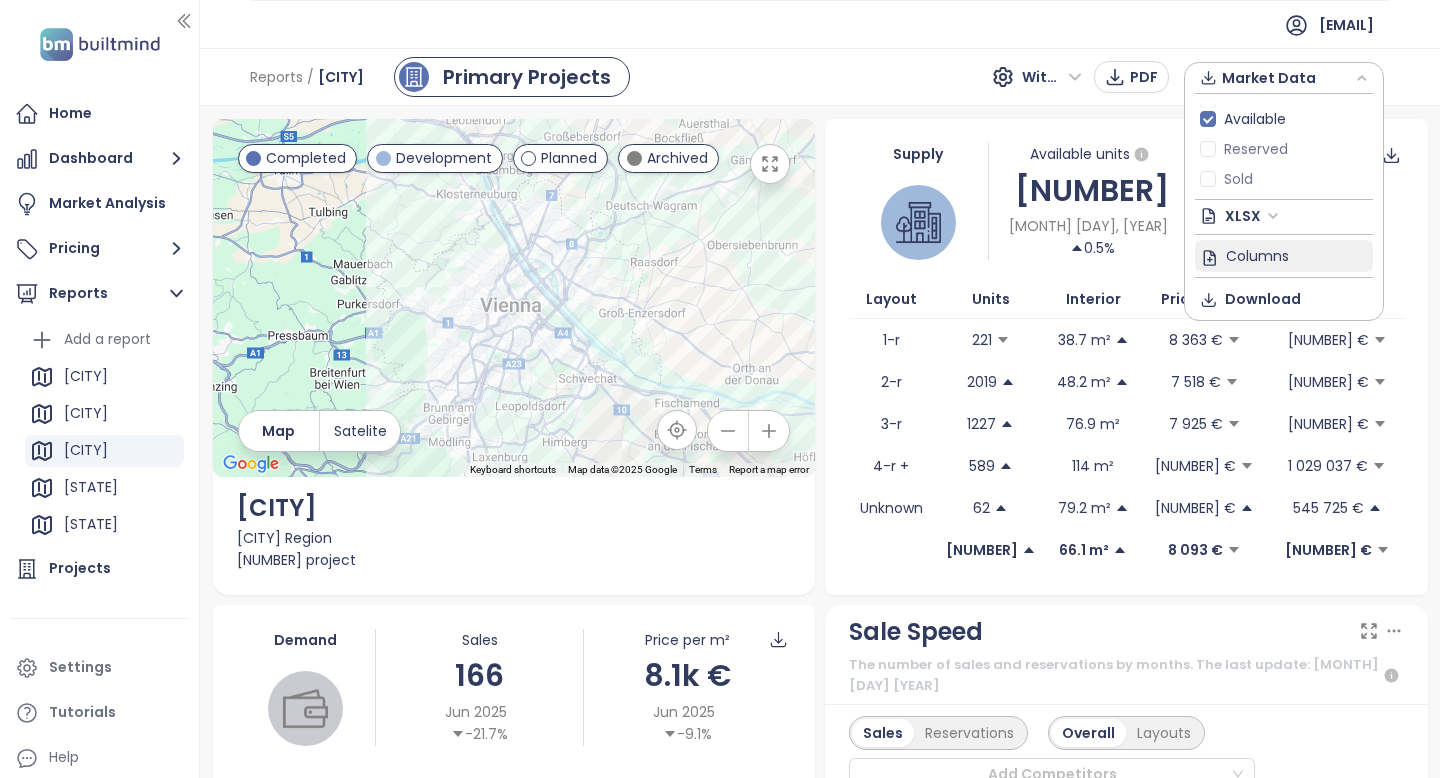 click on "Columns" at bounding box center (1284, 256) 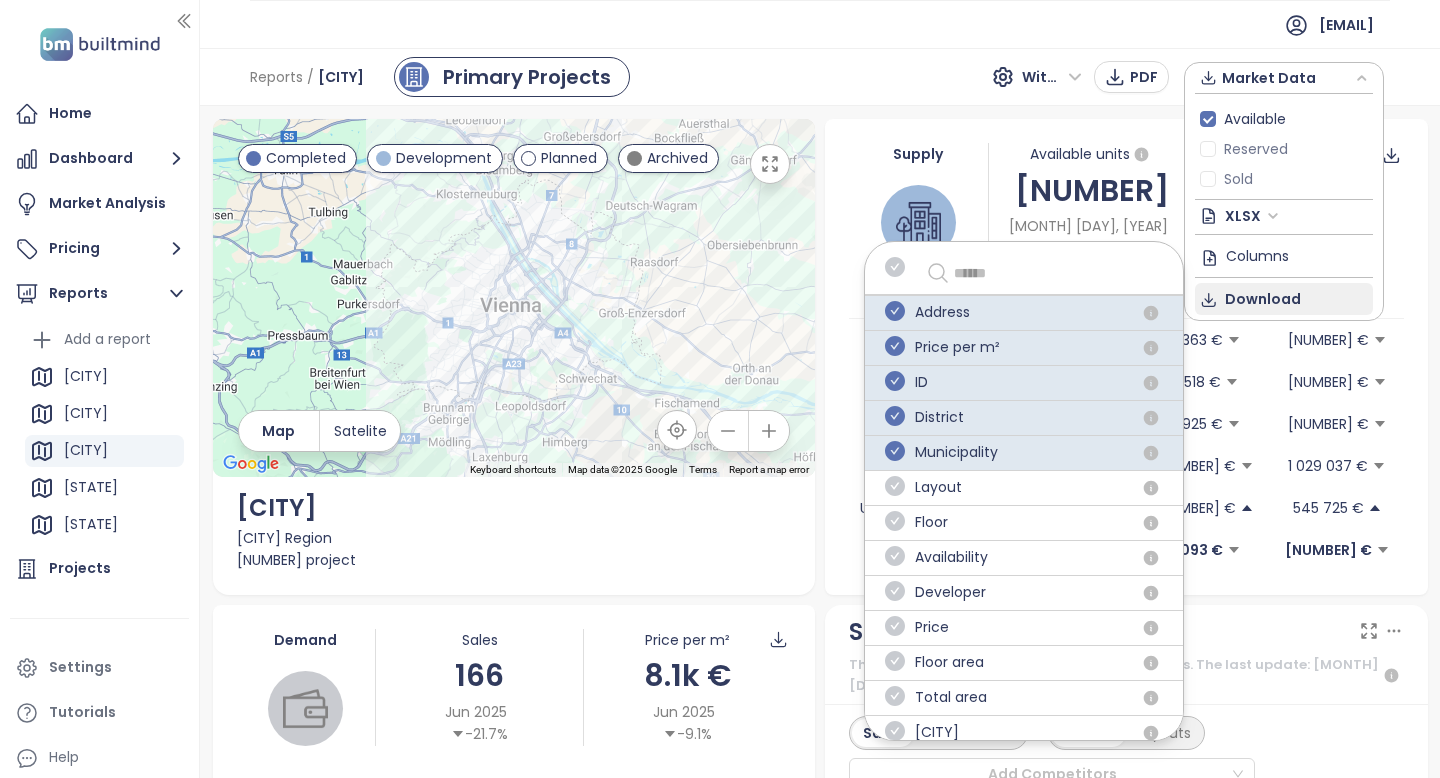 click on "Download" at bounding box center [1263, 299] 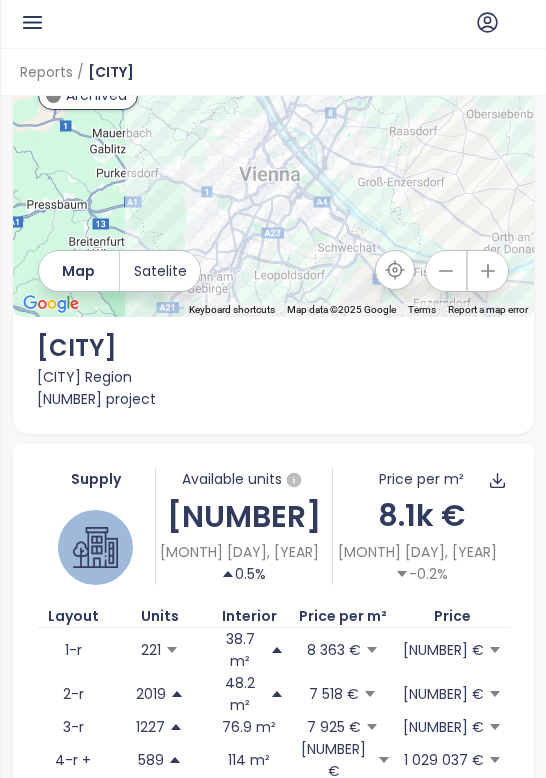 scroll, scrollTop: 106, scrollLeft: 0, axis: vertical 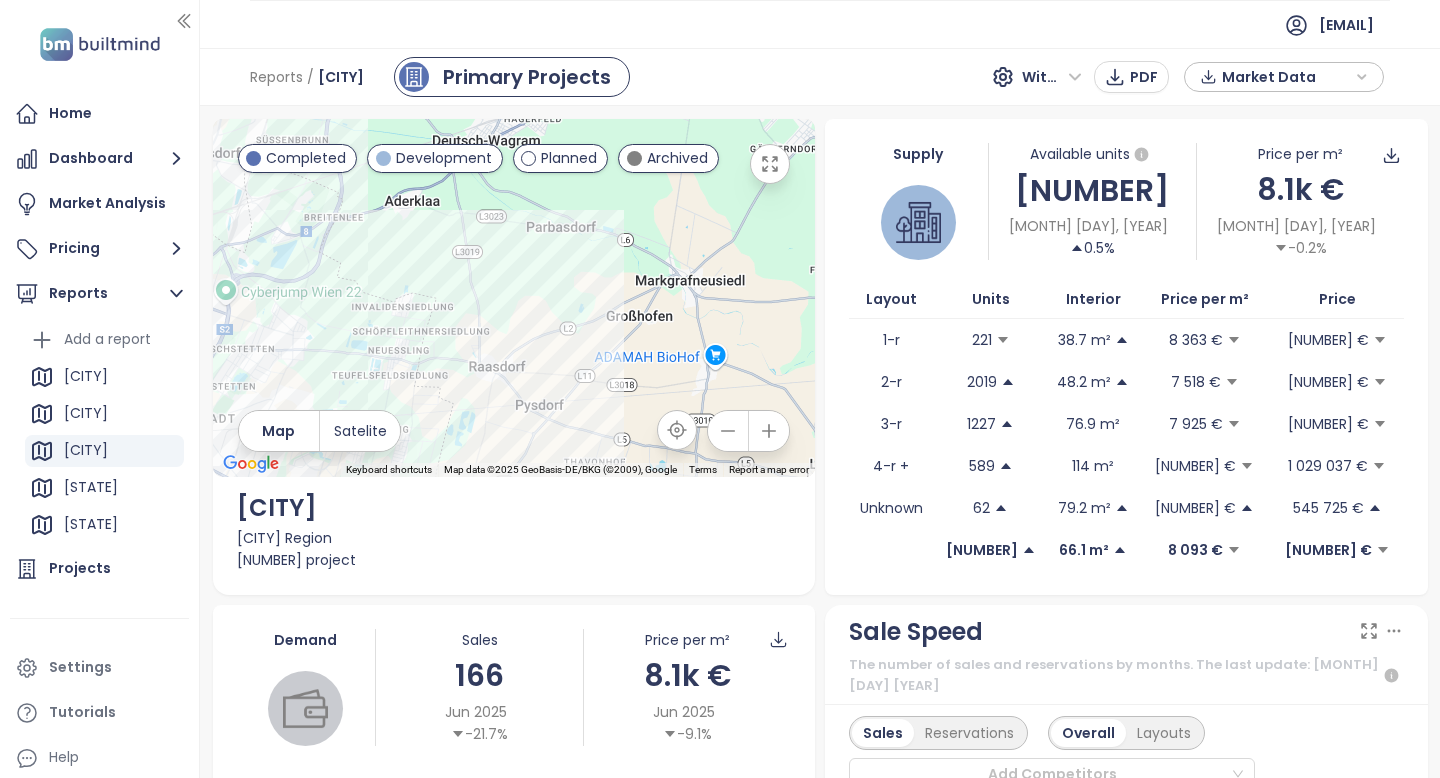 click on "Market Data" at bounding box center (1286, 77) 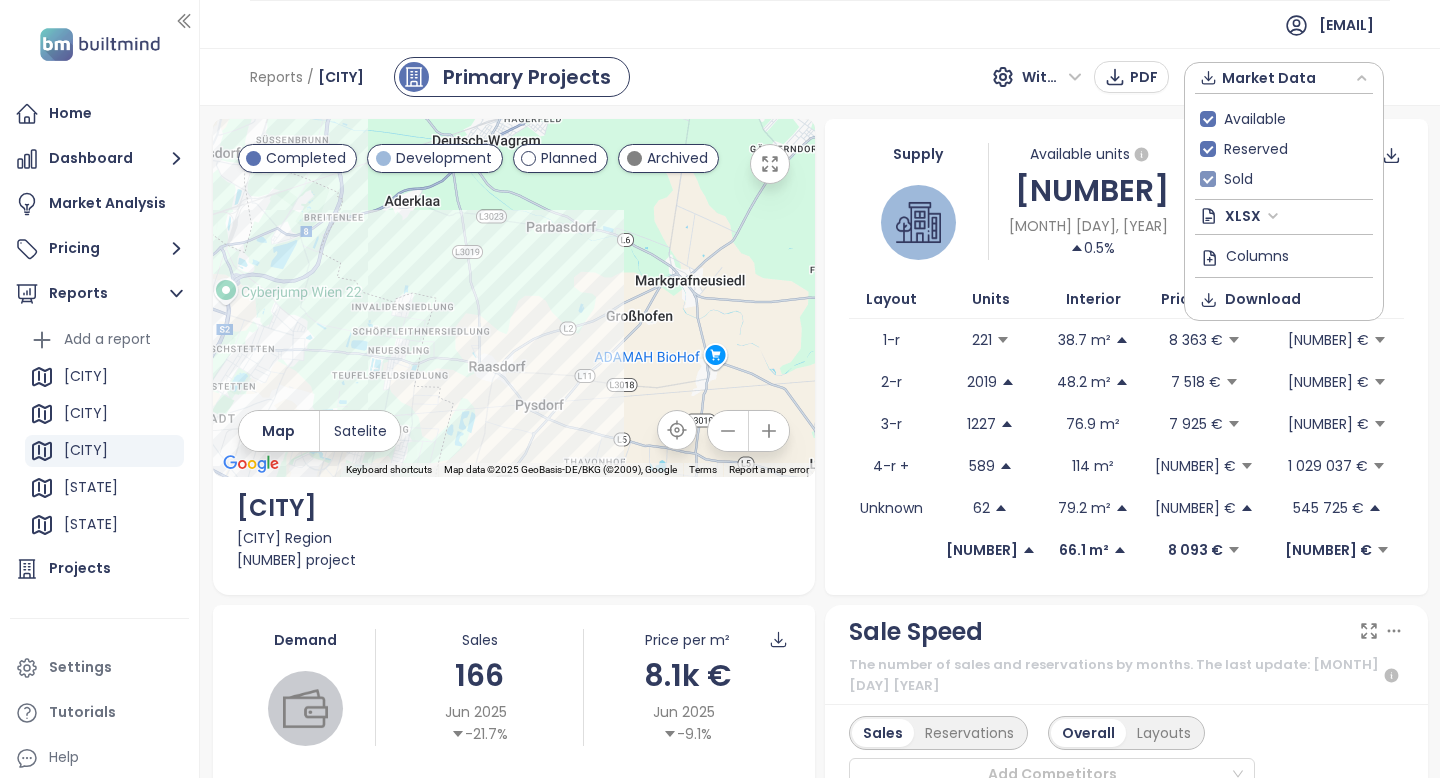 click on "Sold" at bounding box center [1238, 179] 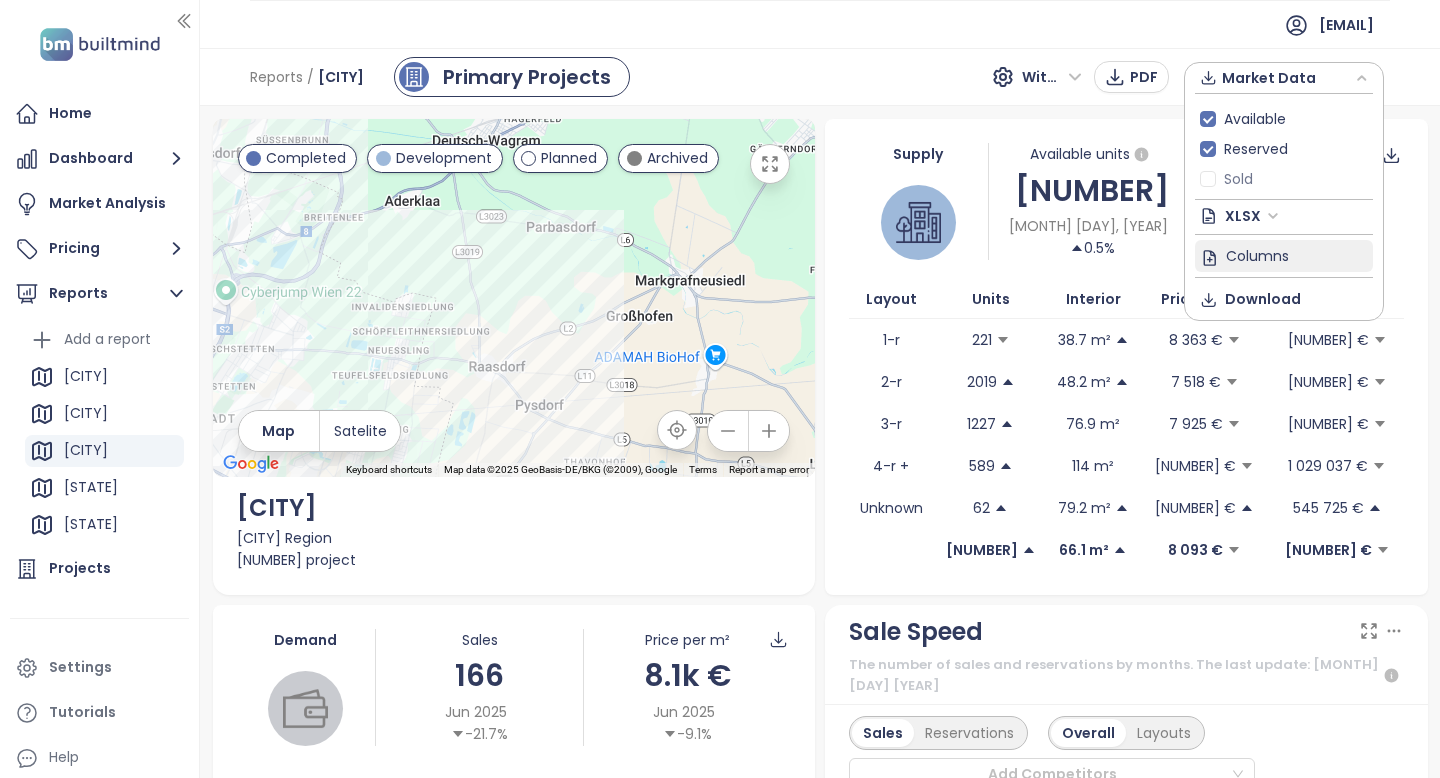 click on "Columns" at bounding box center [1257, 255] 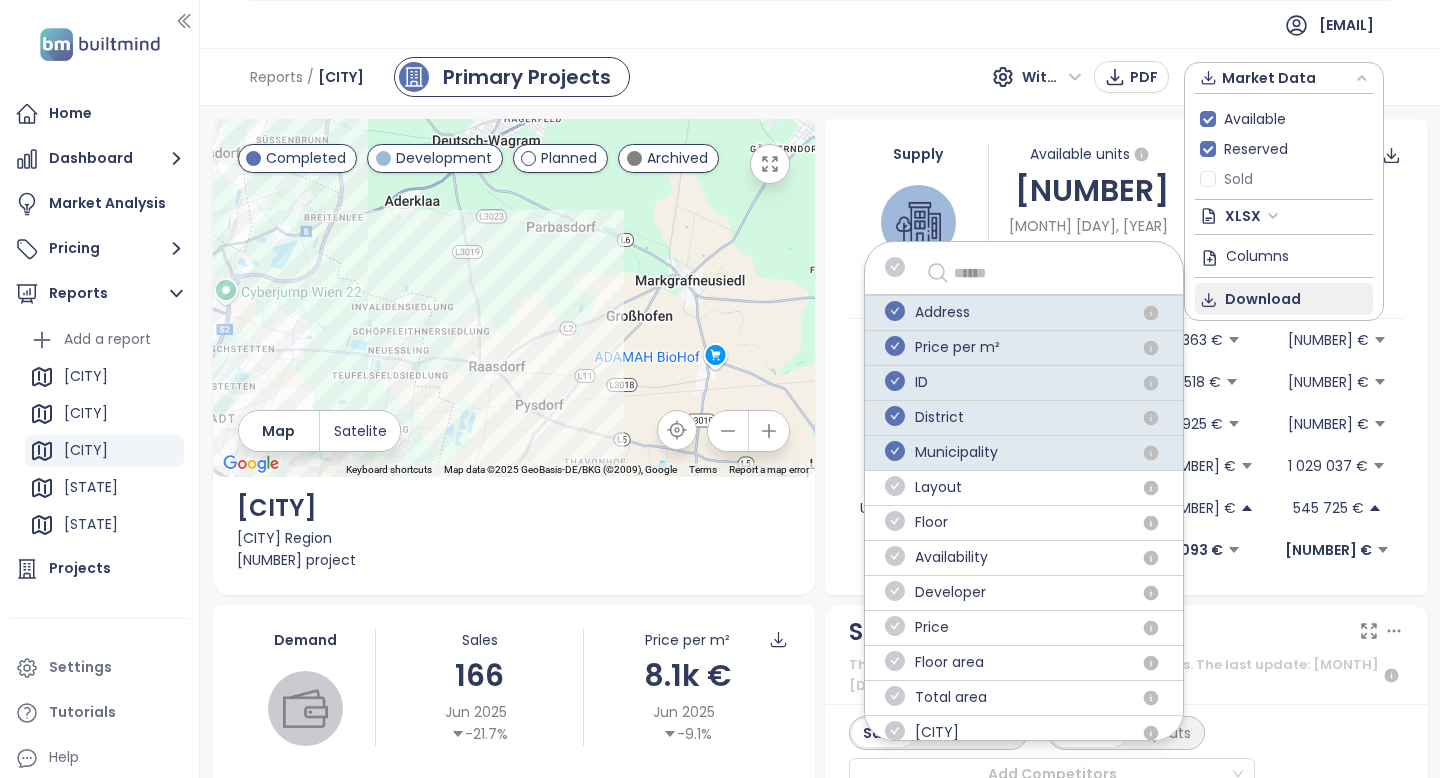 click on "Download" at bounding box center (1263, 299) 